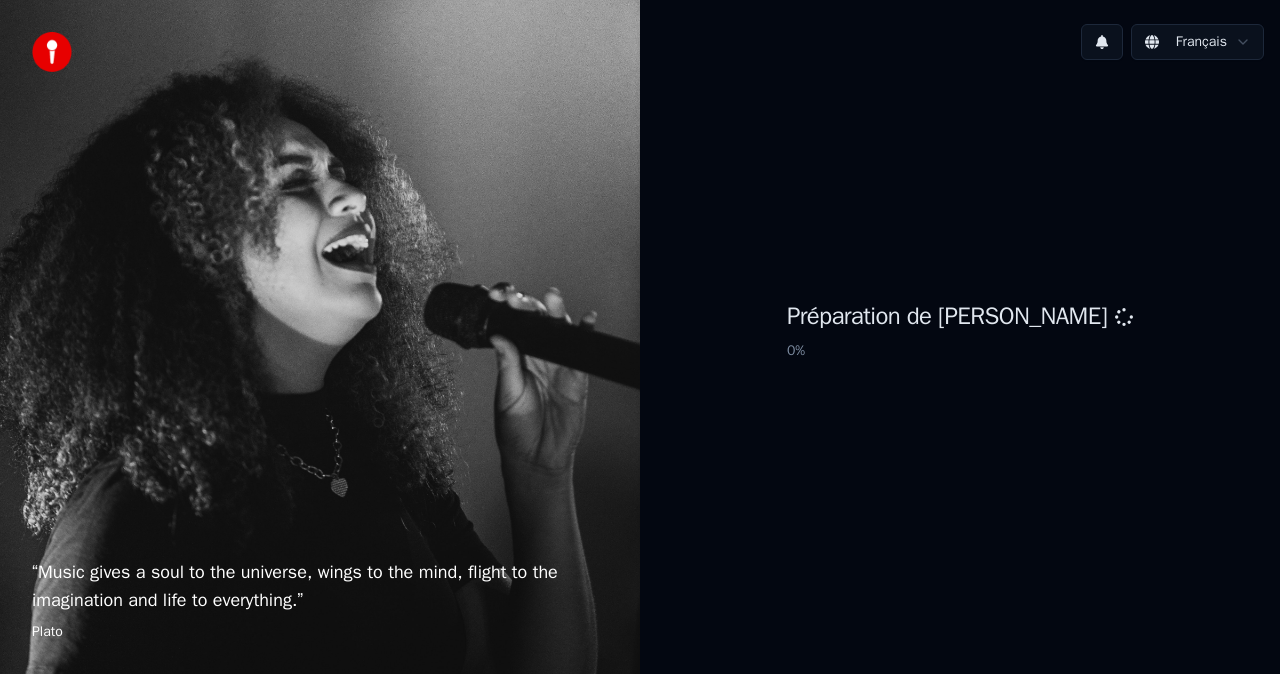 scroll, scrollTop: 0, scrollLeft: 0, axis: both 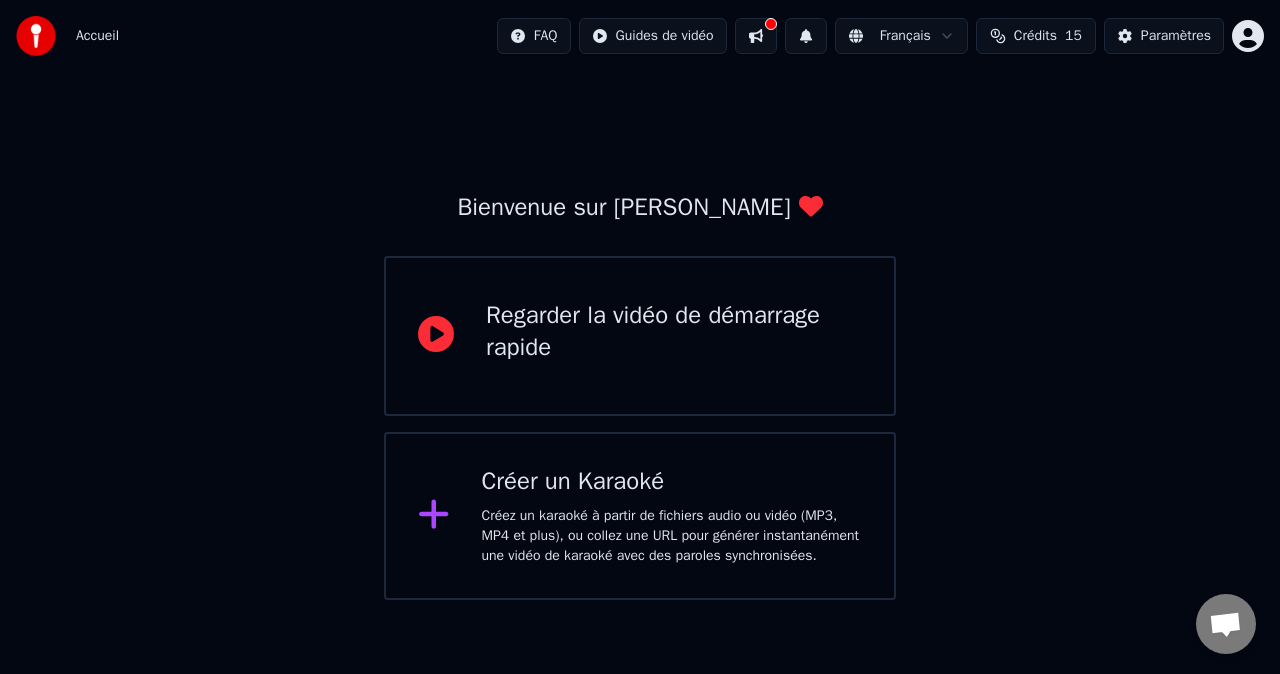 click on "Créez un karaoké à partir de fichiers audio ou vidéo (MP3, MP4 et plus), ou collez une URL pour générer instantanément une vidéo de karaoké avec des paroles synchronisées." at bounding box center [672, 536] 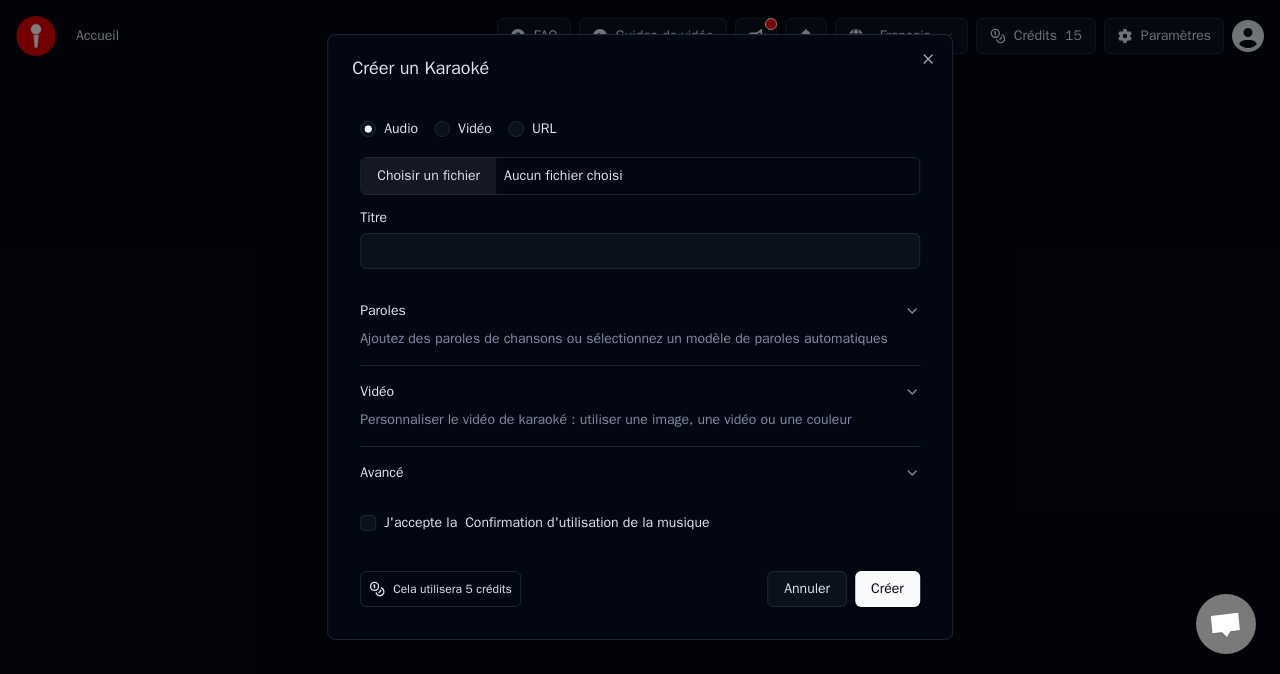 click on "Choisir un fichier" at bounding box center [428, 176] 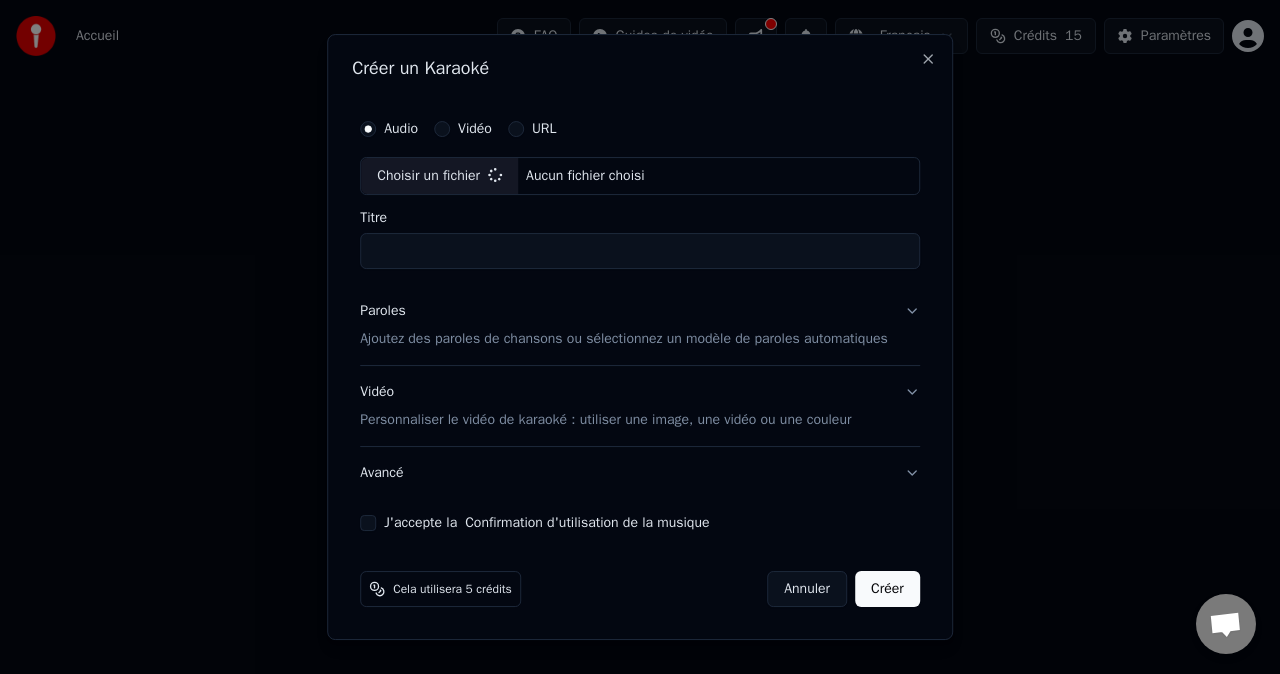type on "**********" 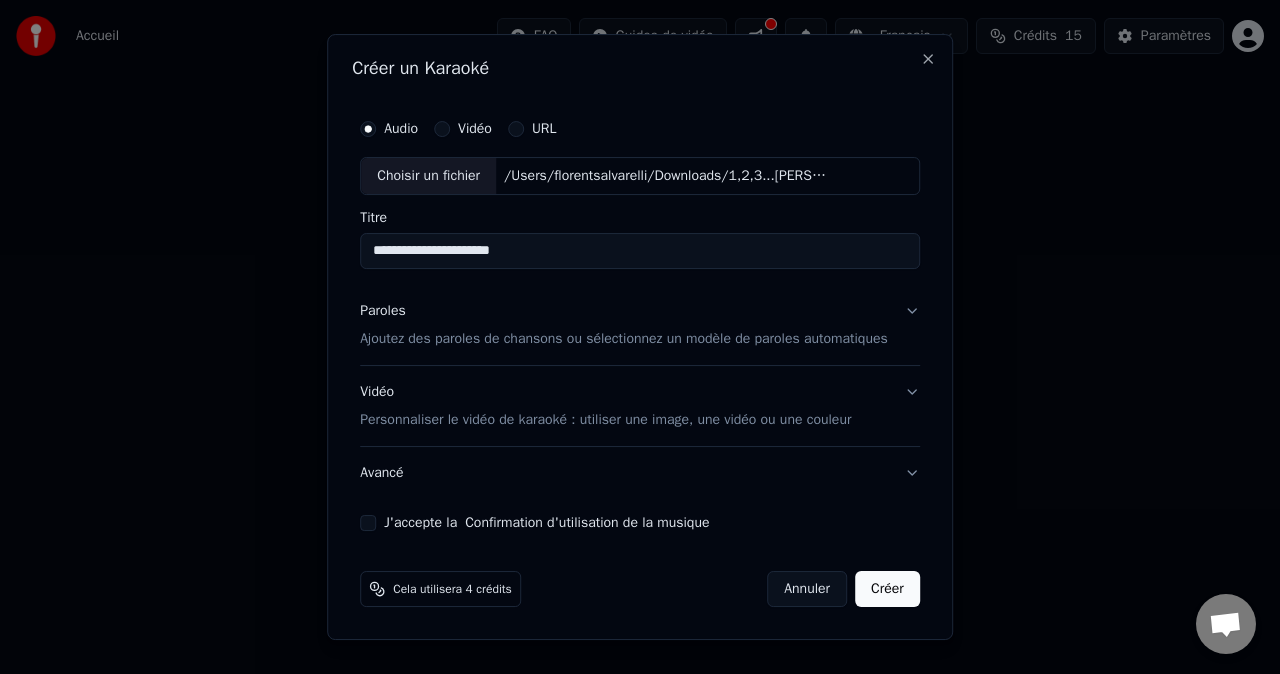 scroll, scrollTop: 19, scrollLeft: 0, axis: vertical 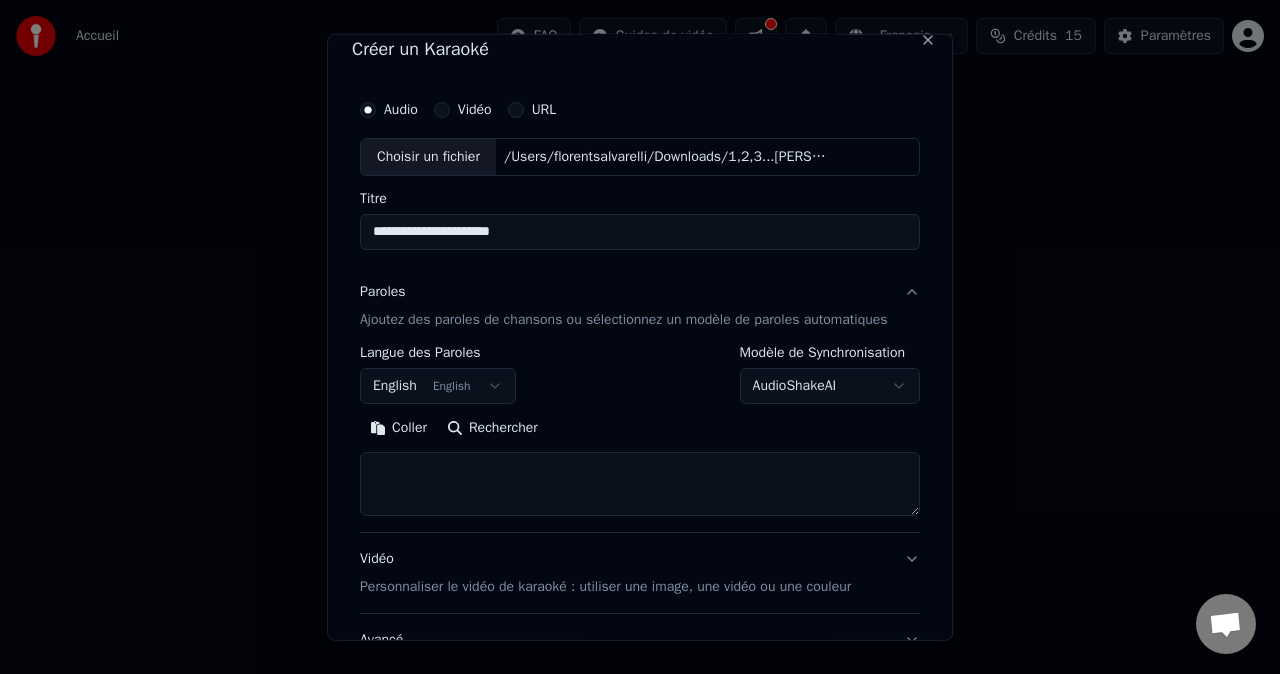 click on "English English" at bounding box center (438, 386) 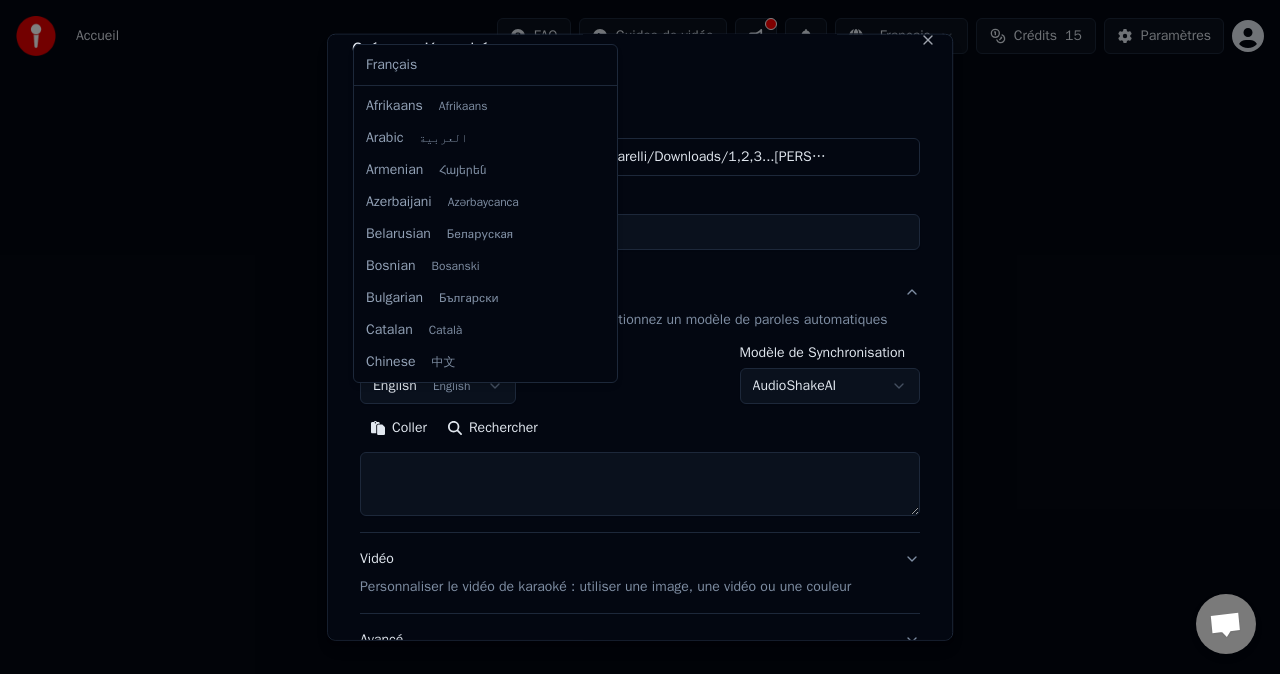 scroll, scrollTop: 160, scrollLeft: 0, axis: vertical 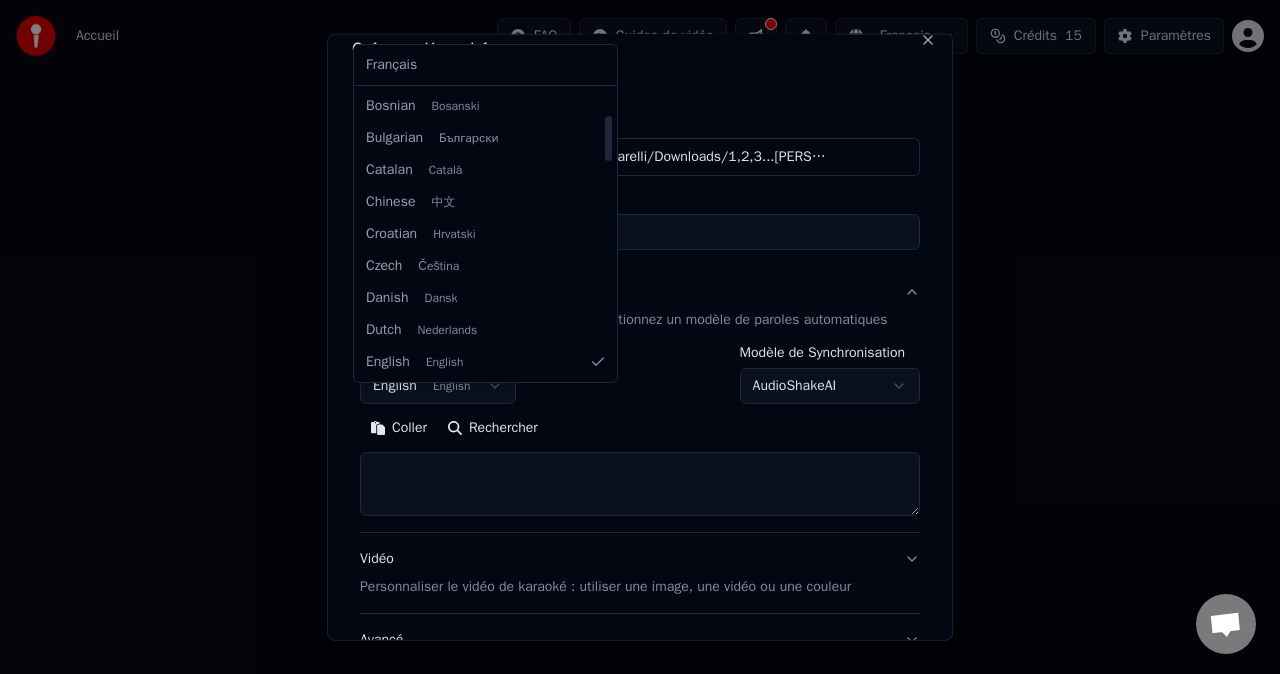 select on "**" 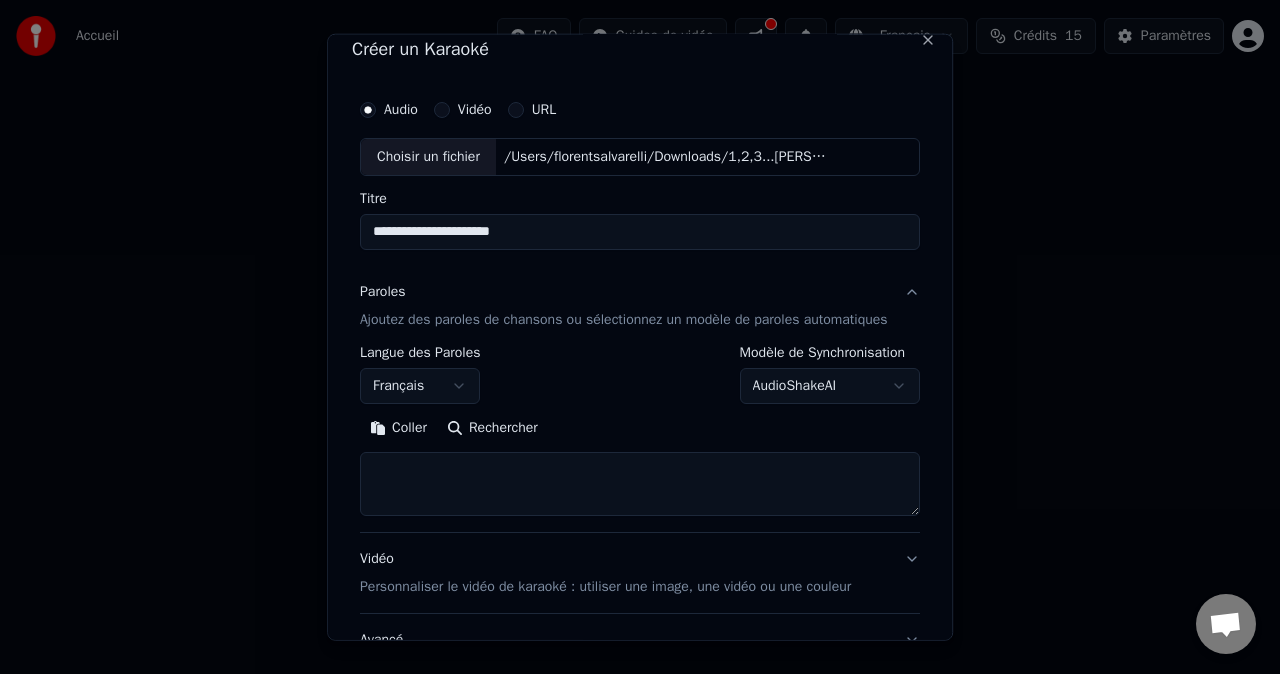 click at bounding box center [640, 484] 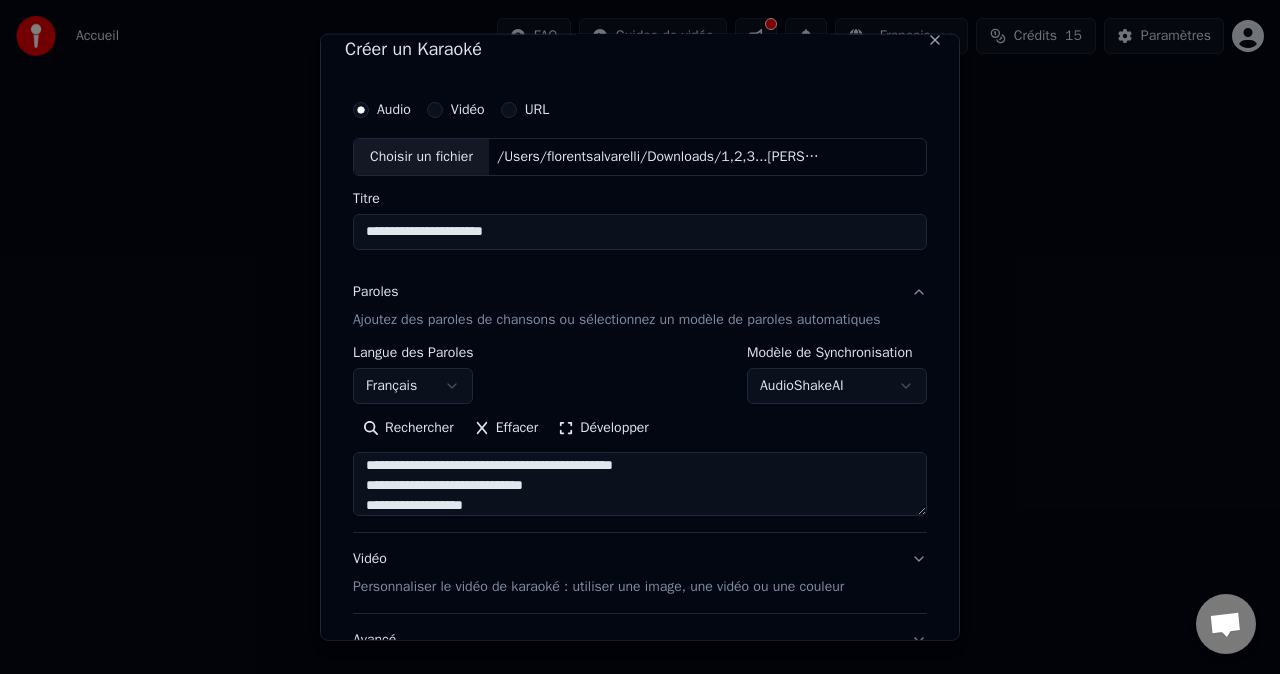 scroll, scrollTop: 1033, scrollLeft: 0, axis: vertical 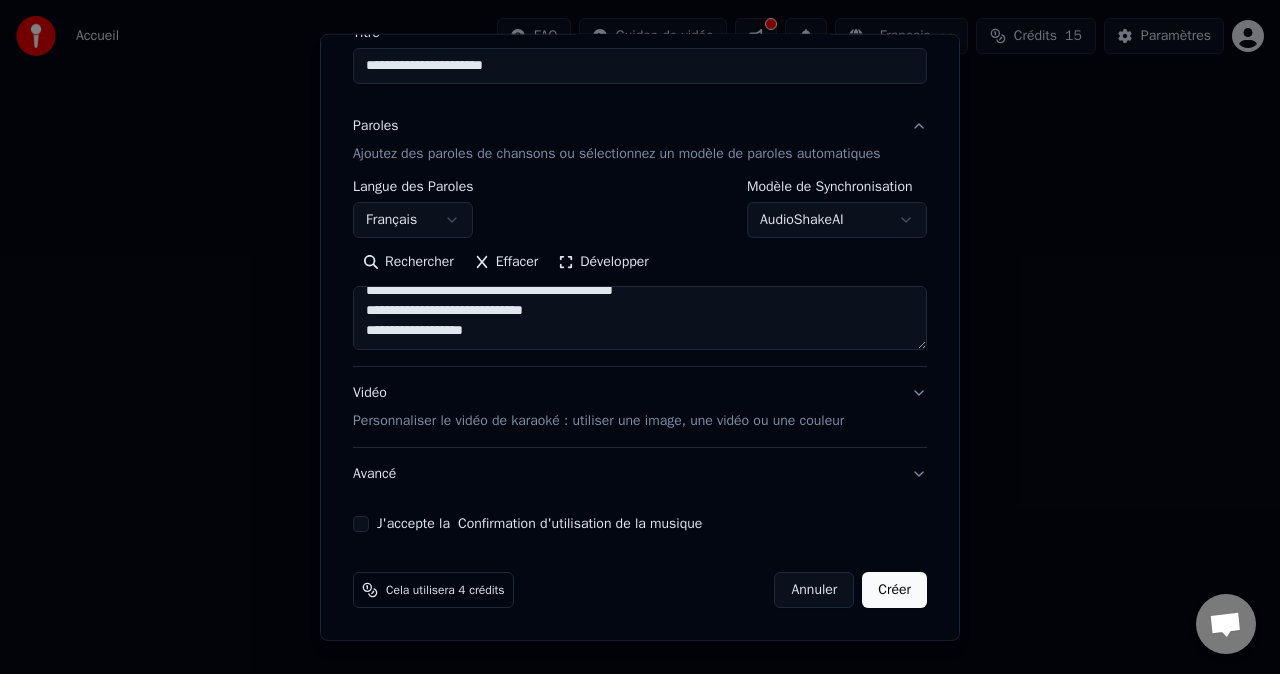 type on "**********" 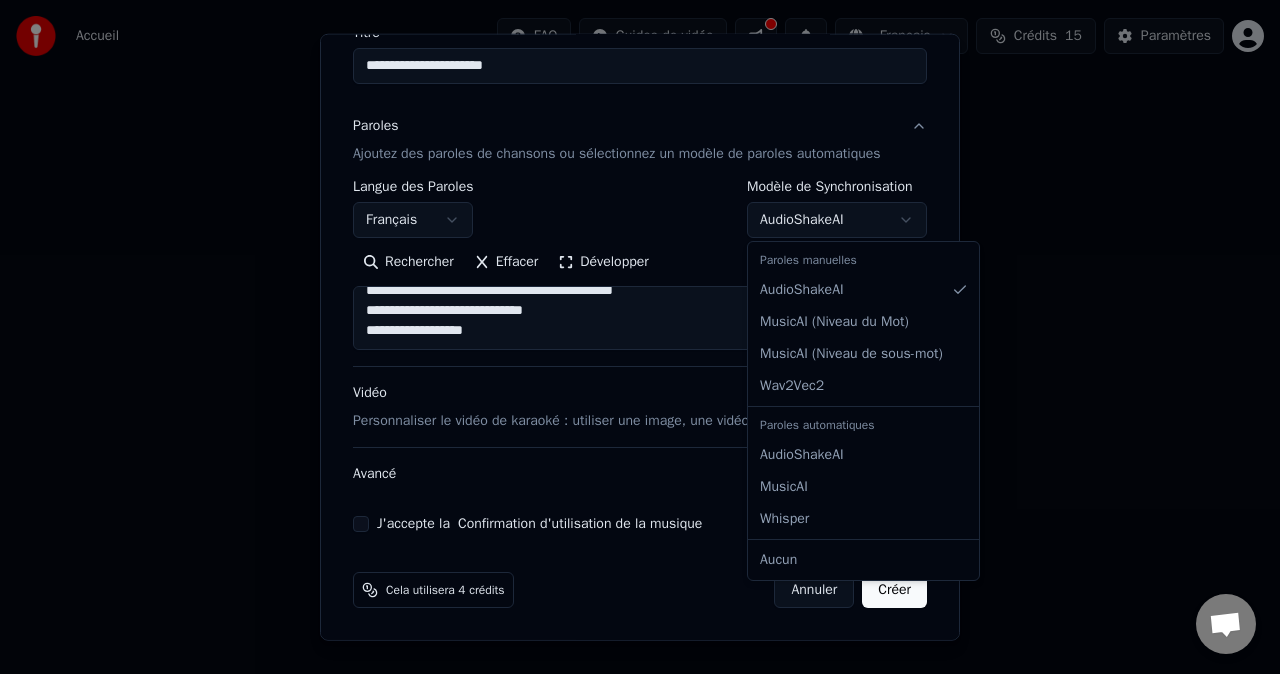 select on "**********" 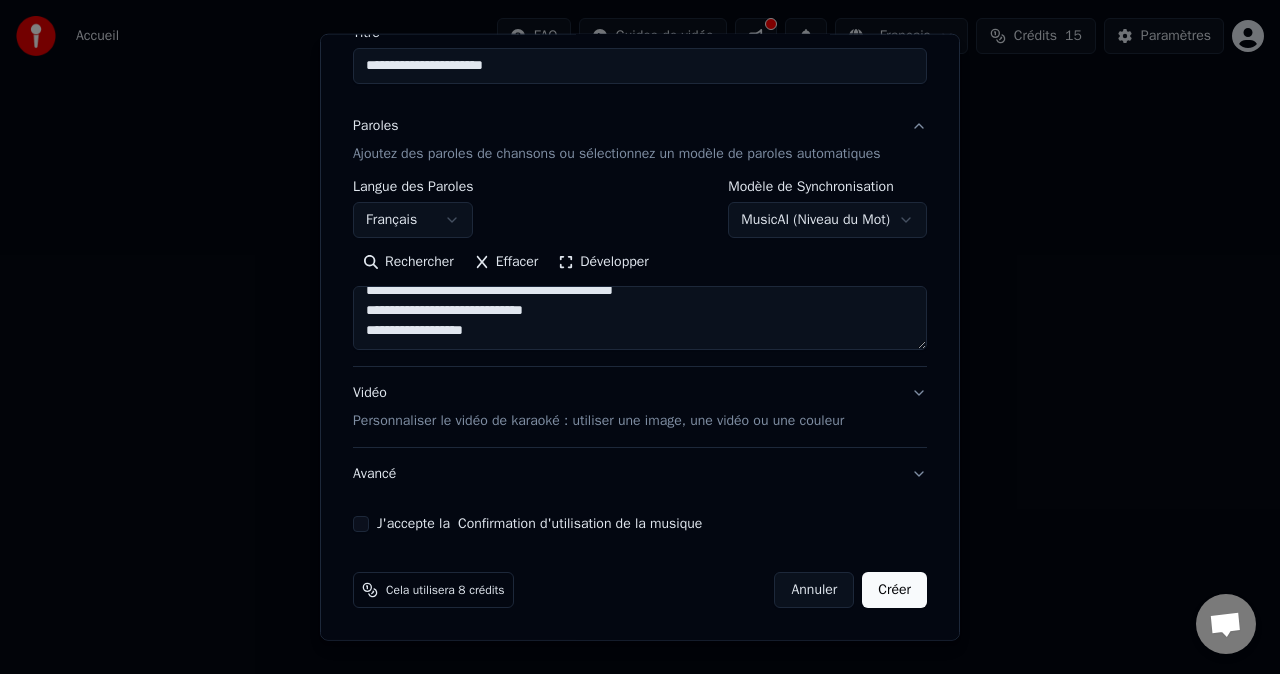 click on "Avancé" at bounding box center [640, 474] 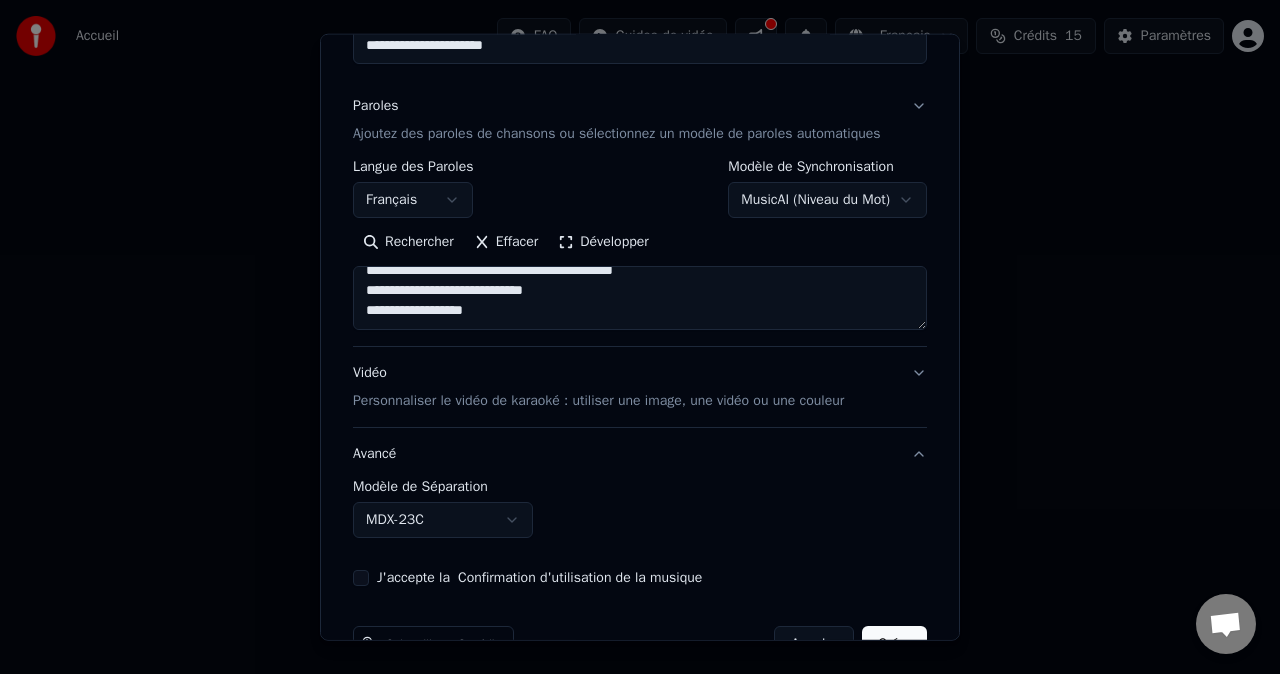 scroll, scrollTop: 93, scrollLeft: 0, axis: vertical 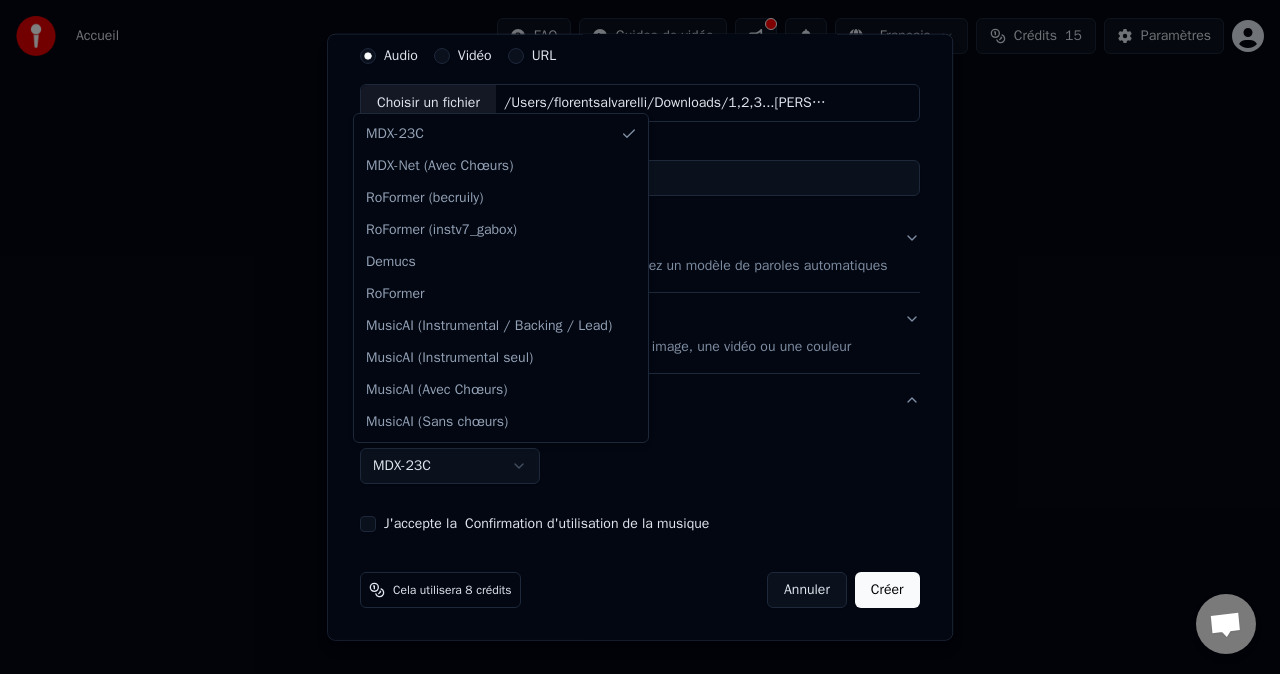 click on "**********" at bounding box center (640, 300) 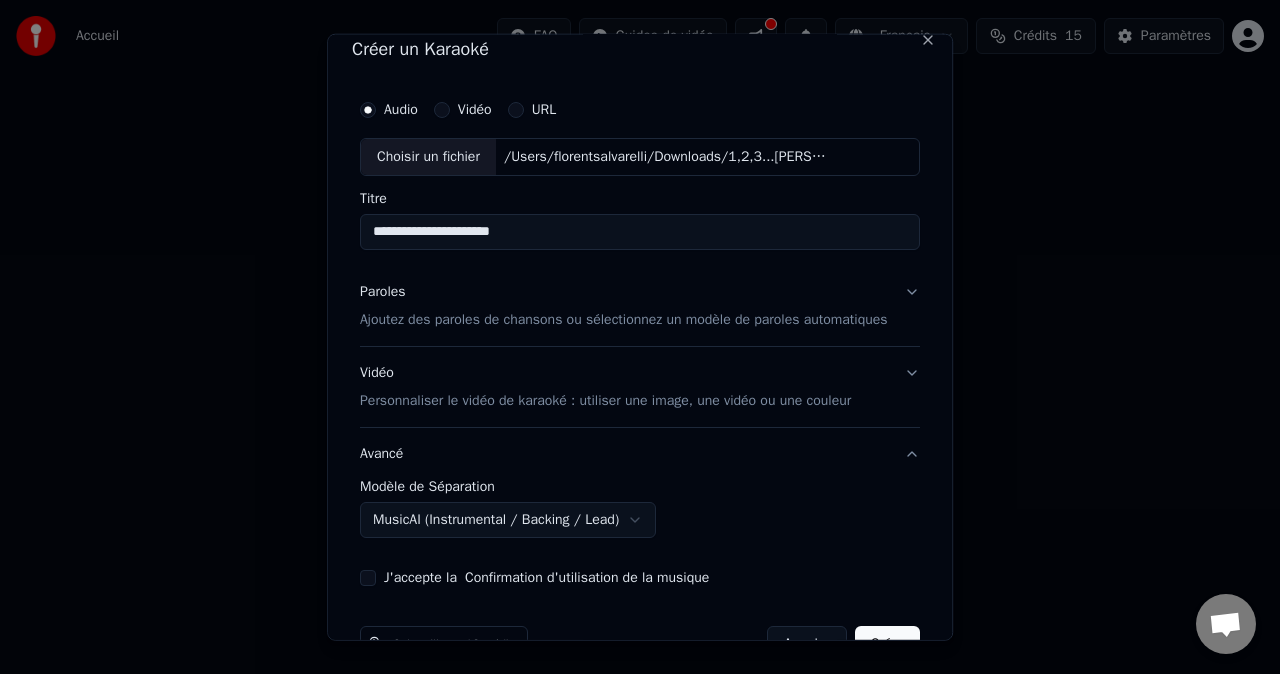 scroll, scrollTop: 0, scrollLeft: 0, axis: both 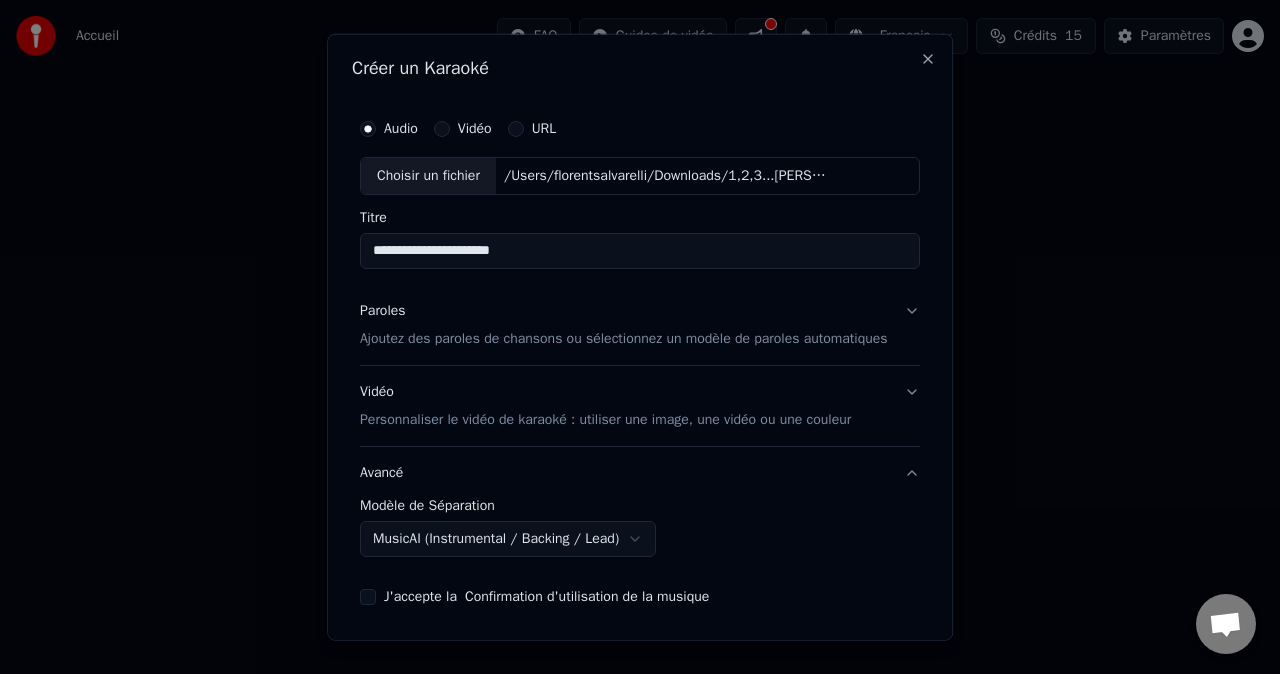 click on "Personnaliser le vidéo de karaoké : utiliser une image, une vidéo ou une couleur" at bounding box center [605, 420] 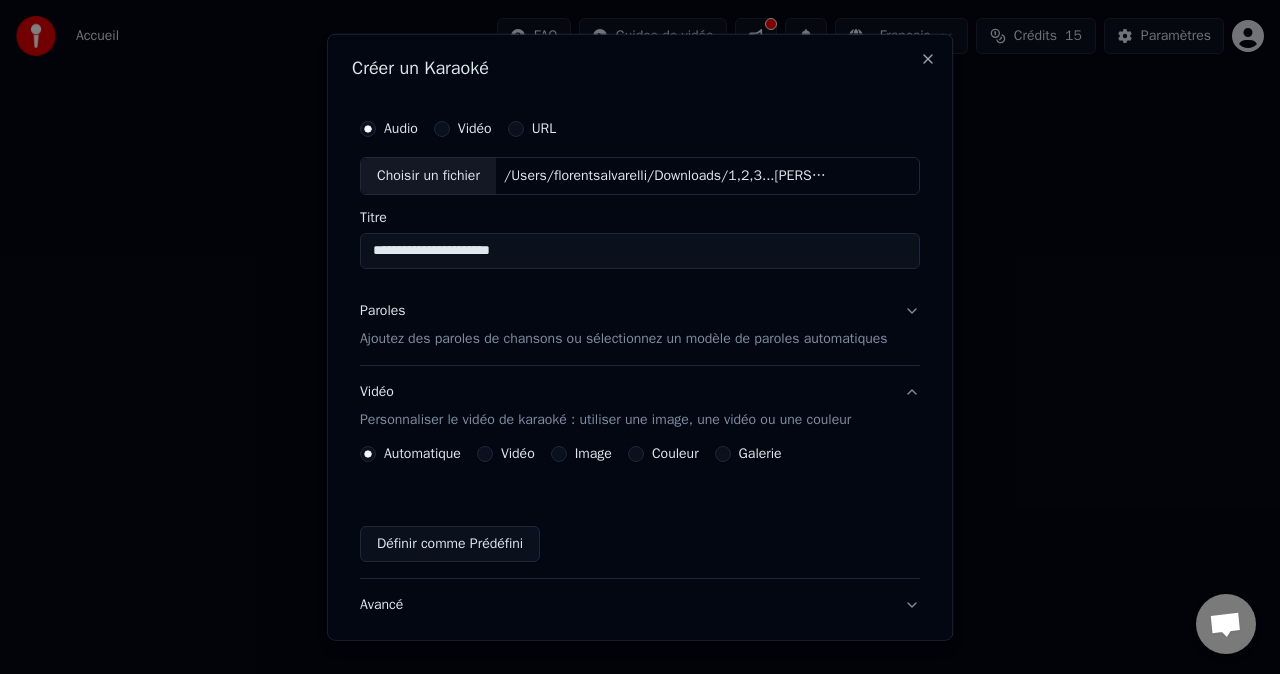 click on "Image" at bounding box center (581, 454) 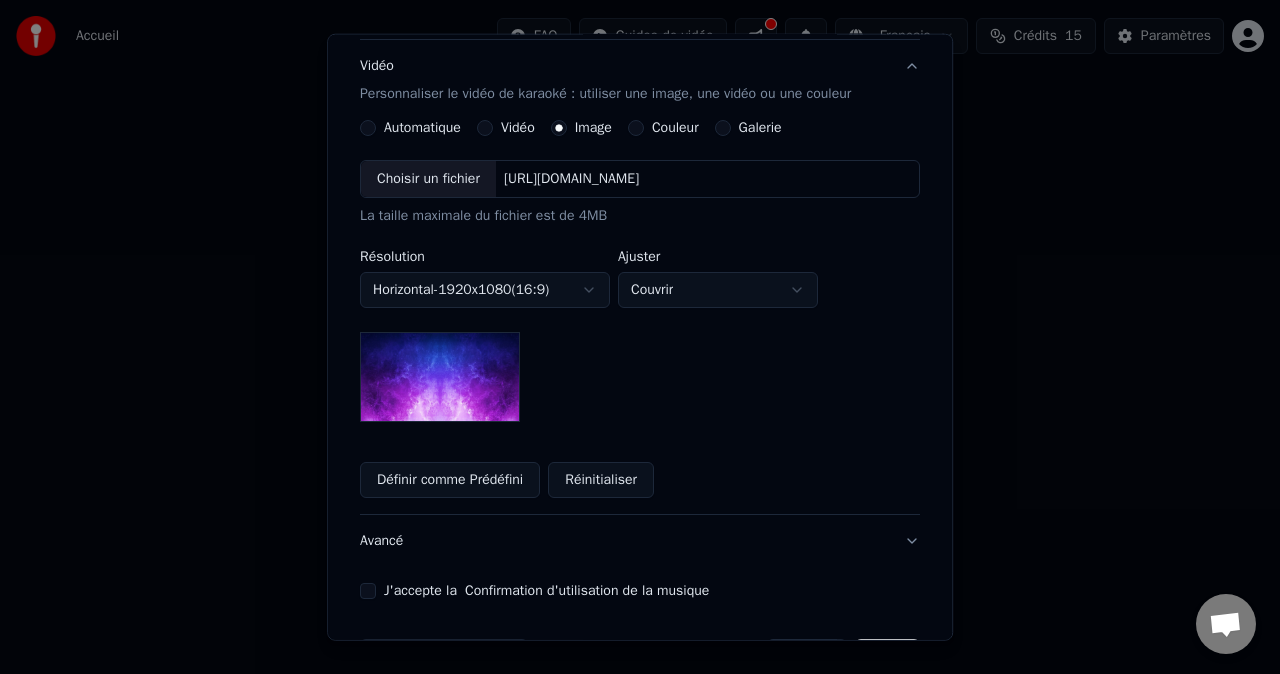 scroll, scrollTop: 325, scrollLeft: 0, axis: vertical 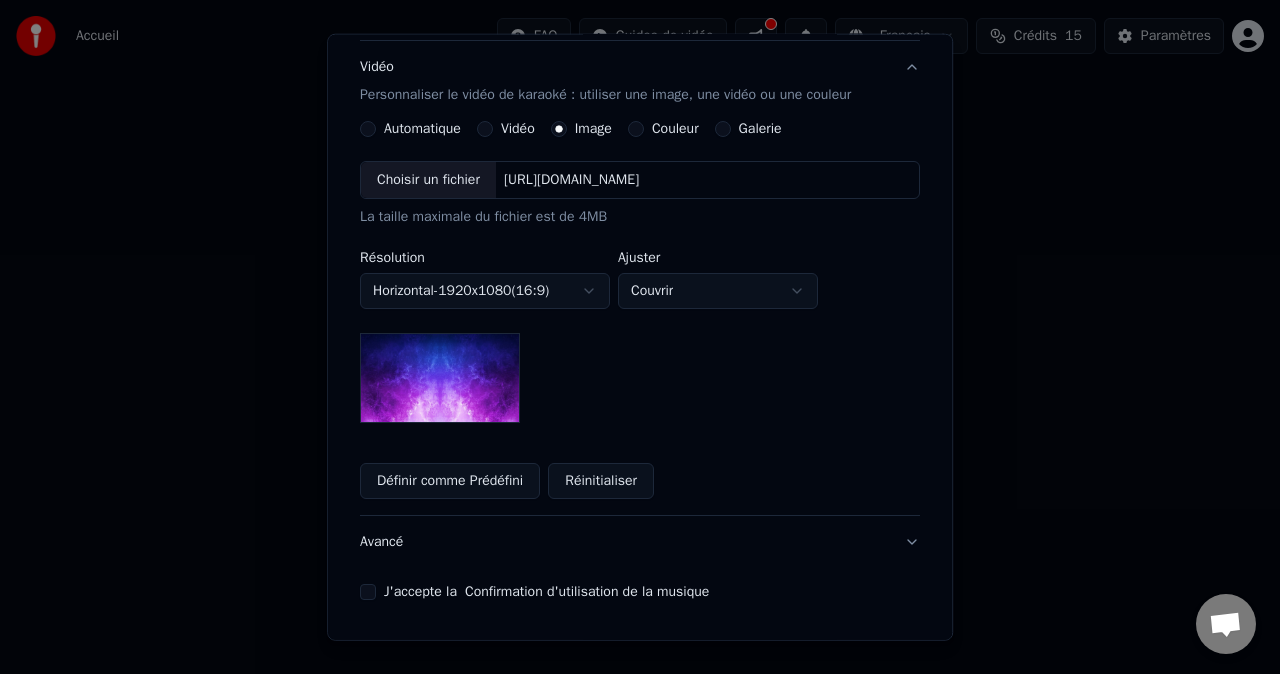 click on "Choisir un fichier" at bounding box center (428, 180) 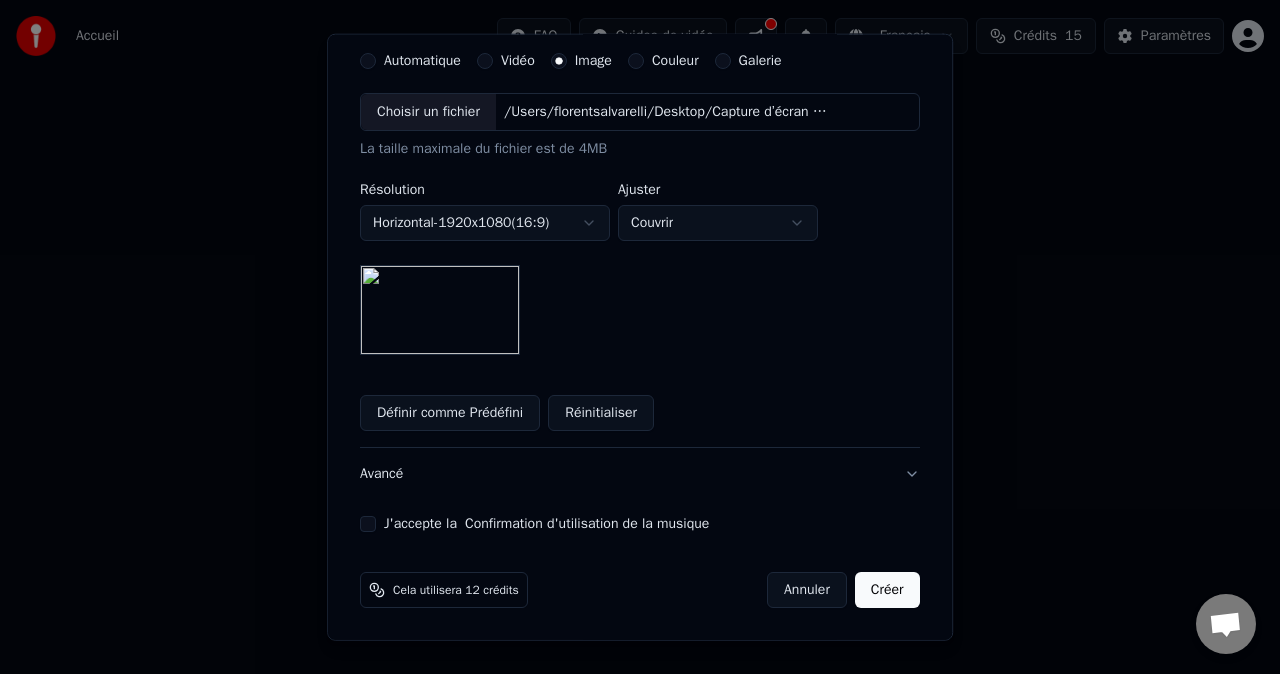 click on "Avancé" at bounding box center (640, 474) 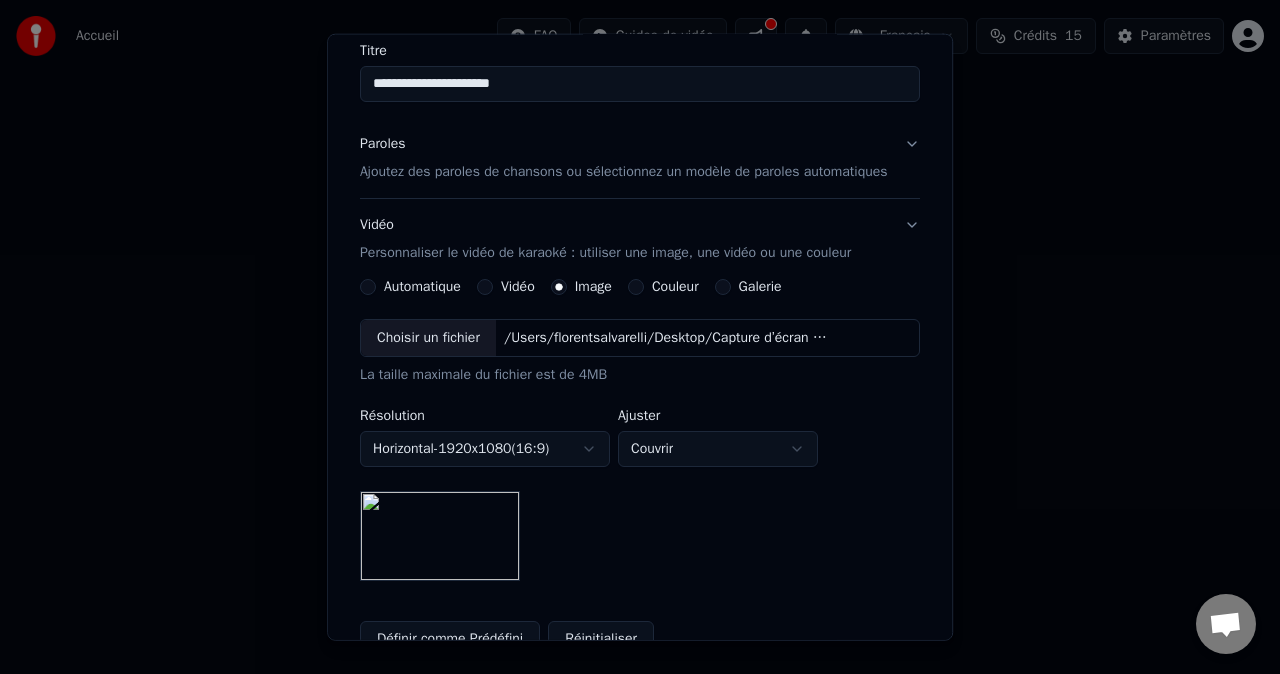 scroll, scrollTop: 93, scrollLeft: 0, axis: vertical 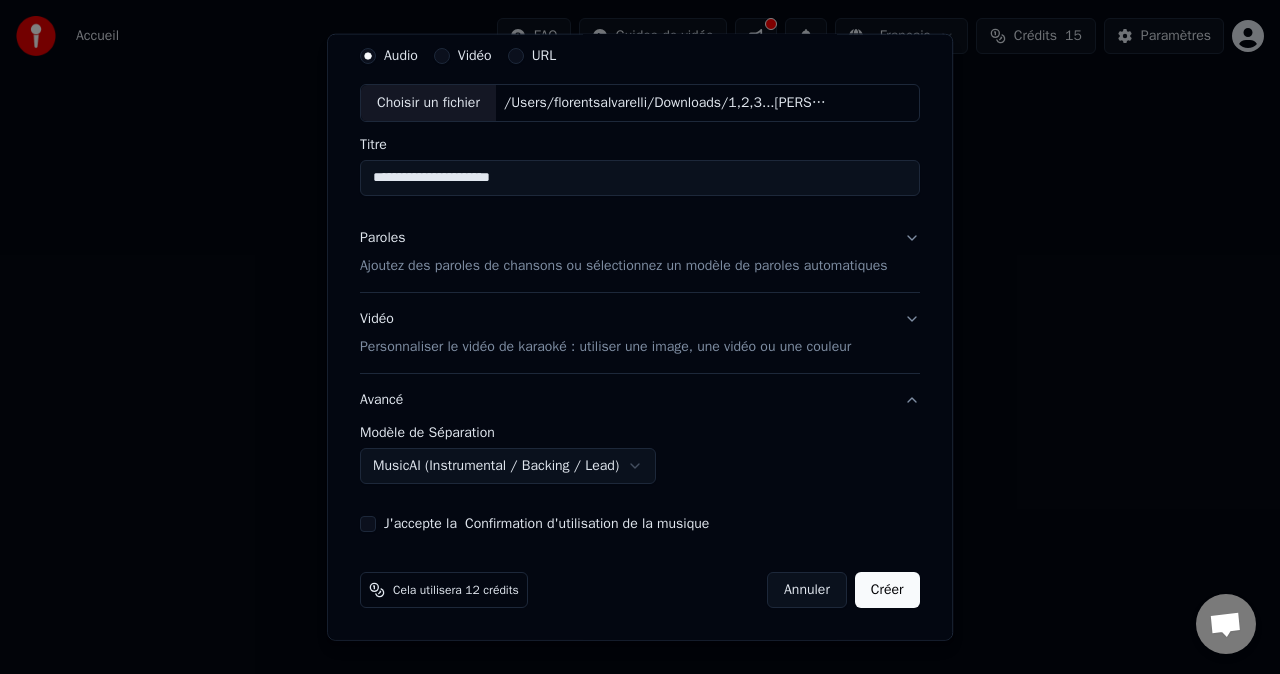 click on "**********" at bounding box center (640, 284) 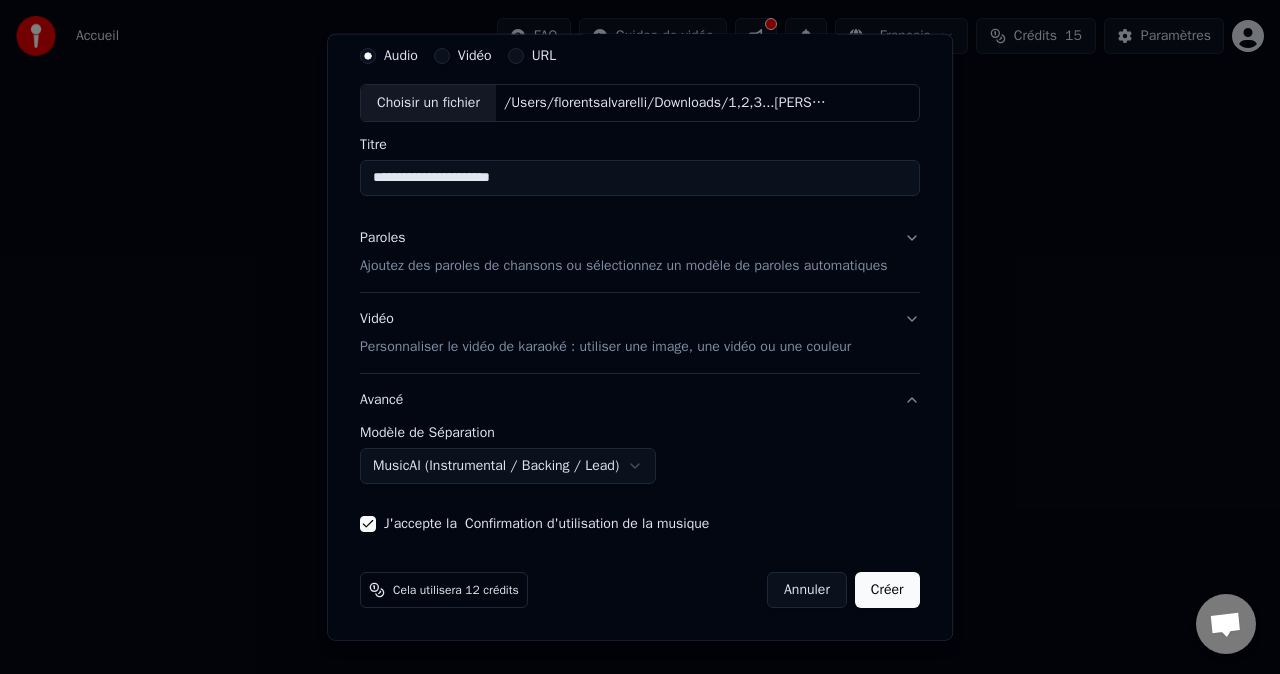 scroll, scrollTop: 0, scrollLeft: 0, axis: both 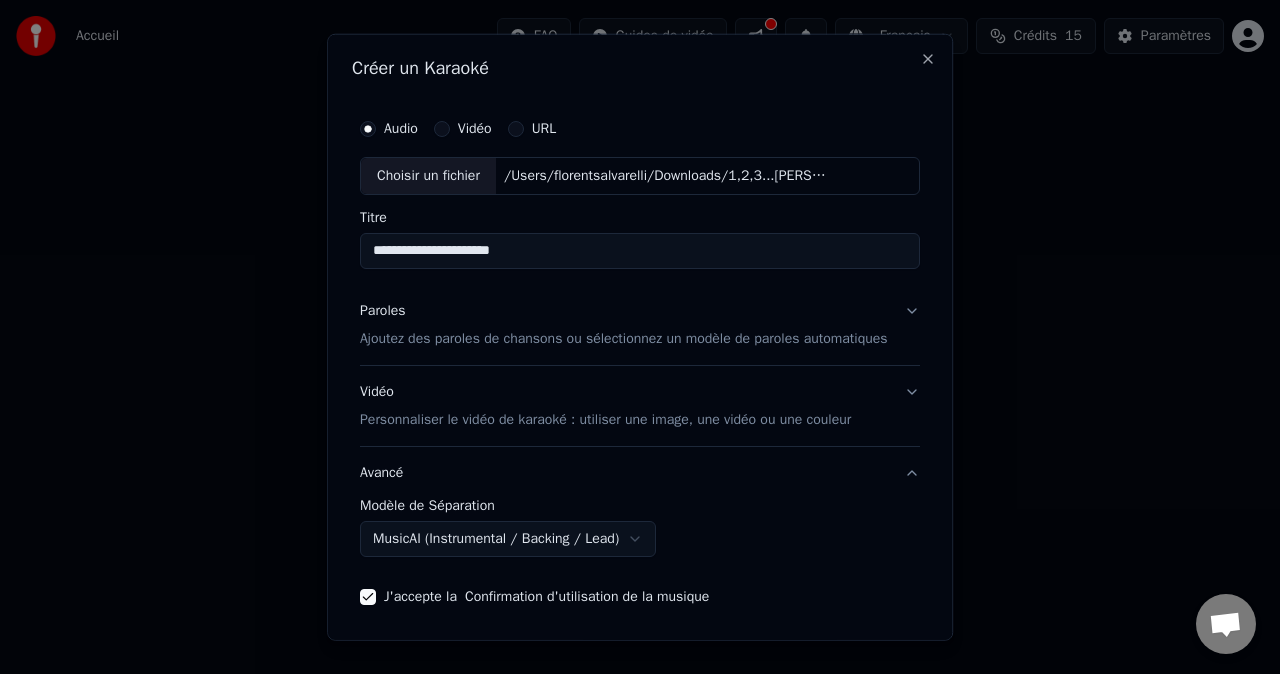 click on "Ajoutez des paroles de chansons ou sélectionnez un modèle de paroles automatiques" at bounding box center (624, 339) 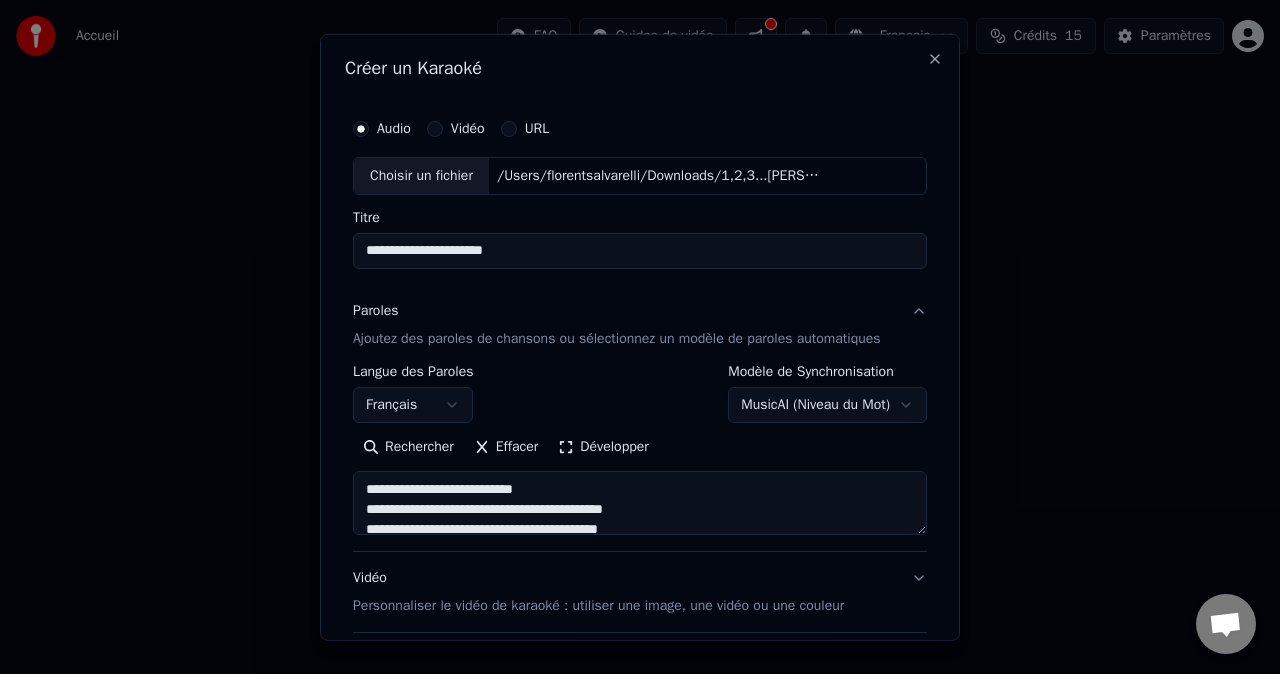 scroll, scrollTop: 205, scrollLeft: 0, axis: vertical 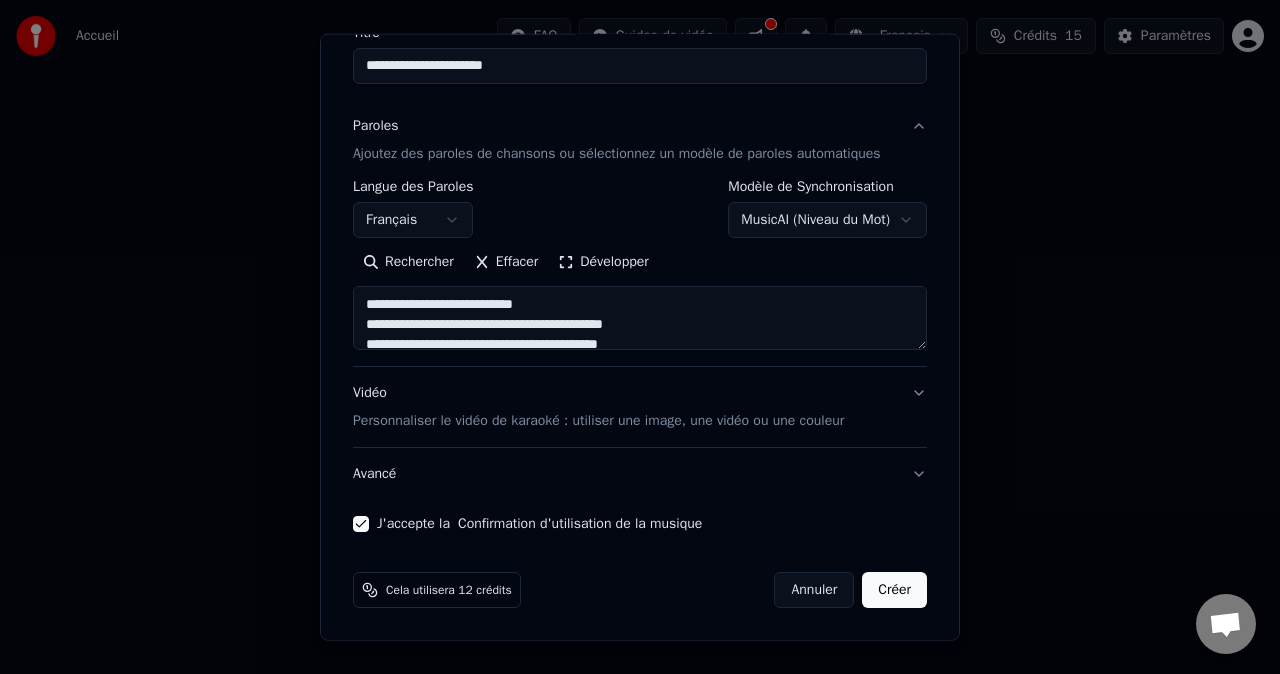 click on "Créer" at bounding box center [894, 590] 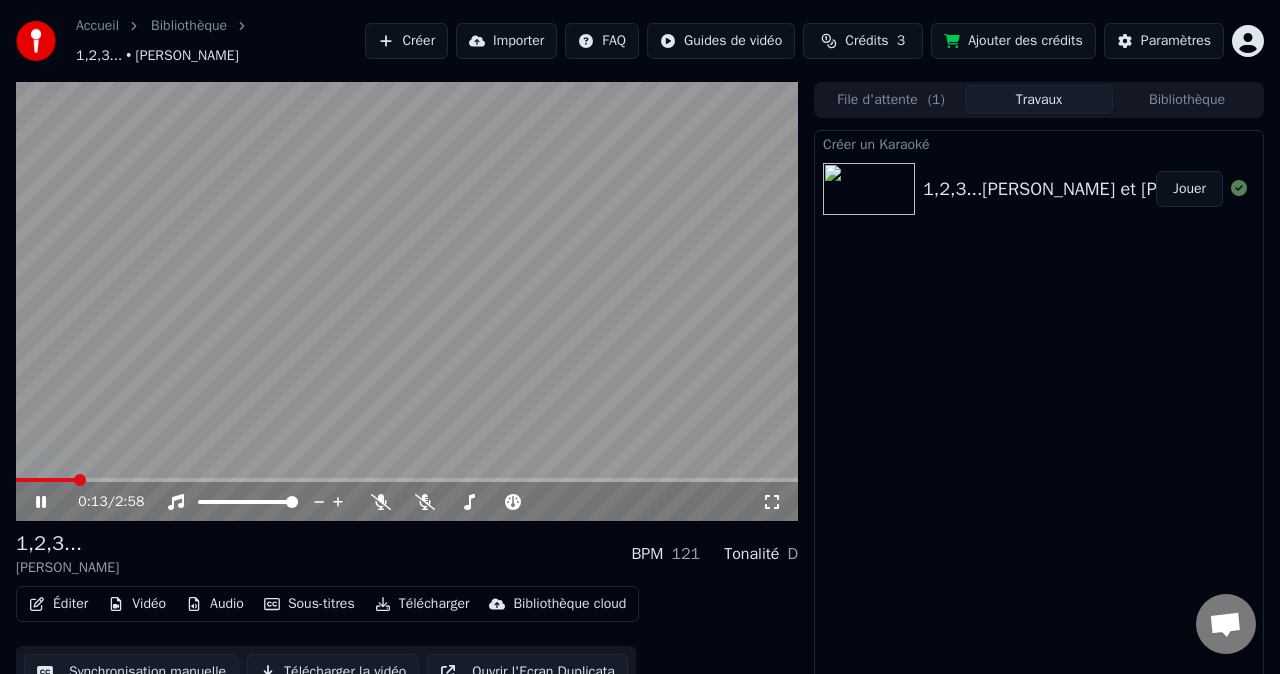 scroll, scrollTop: 29, scrollLeft: 0, axis: vertical 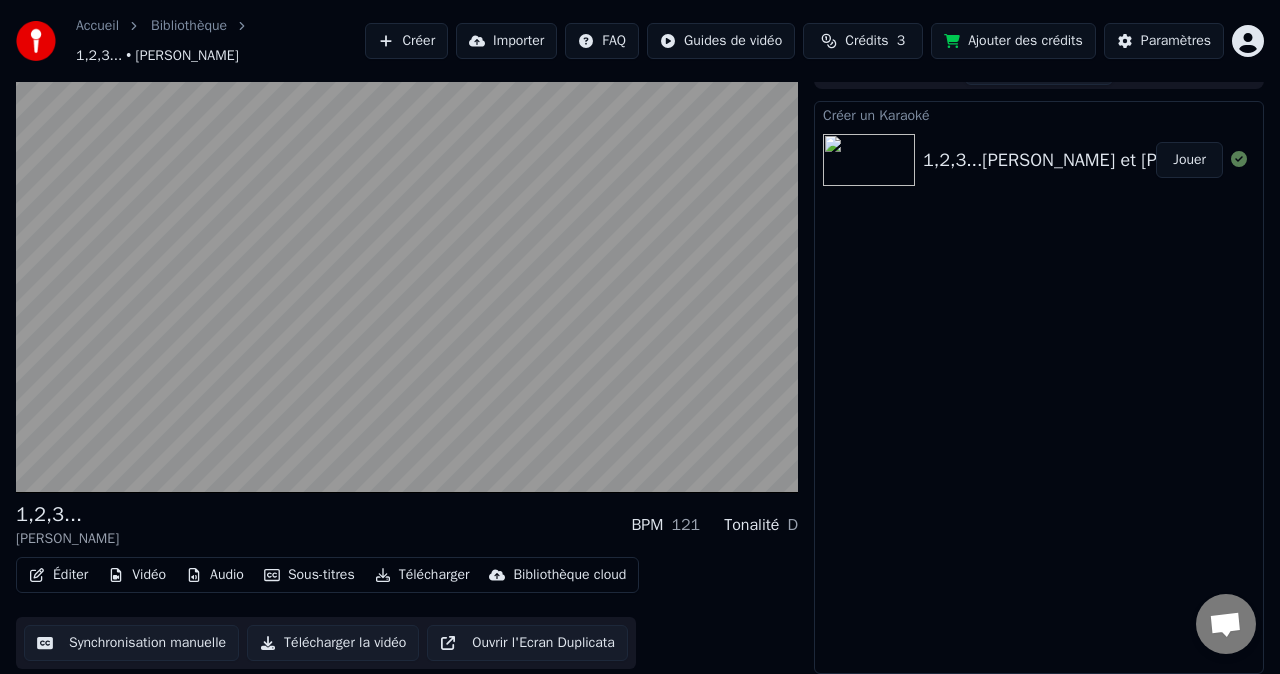 click on "Éditer" at bounding box center (58, 575) 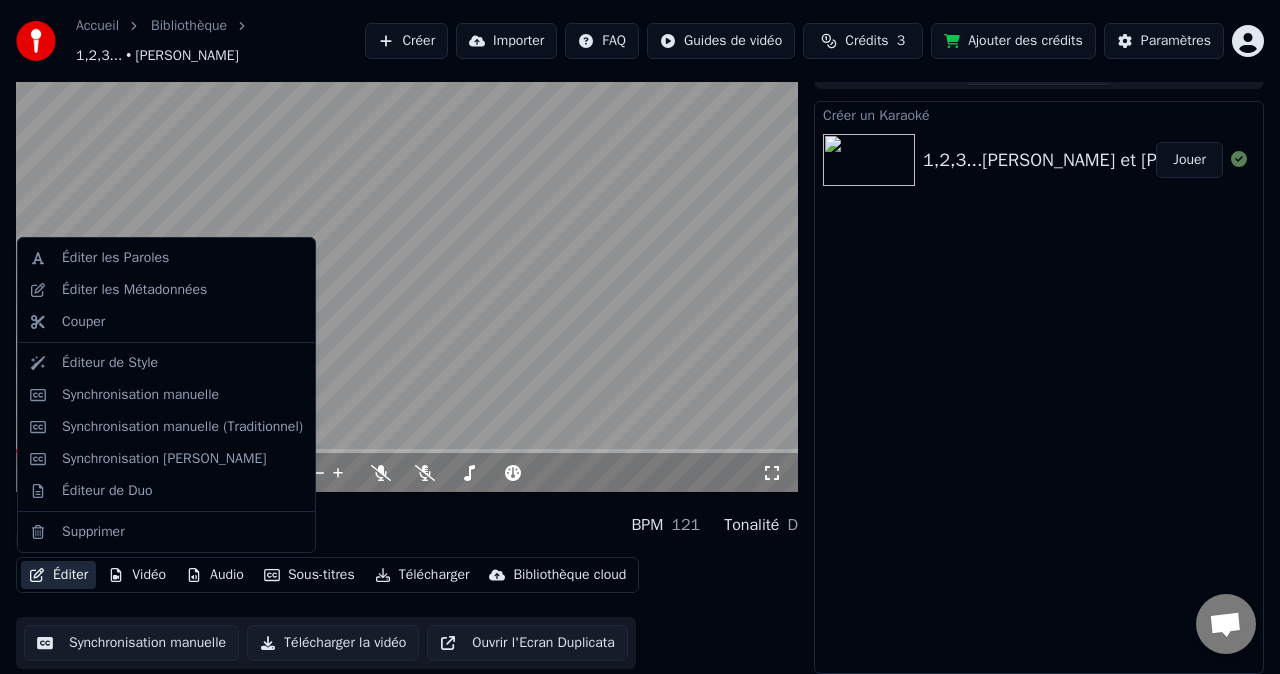 click on "Créer un Karaoké 1,2,3...[PERSON_NAME] et [PERSON_NAME]" at bounding box center [1039, 387] 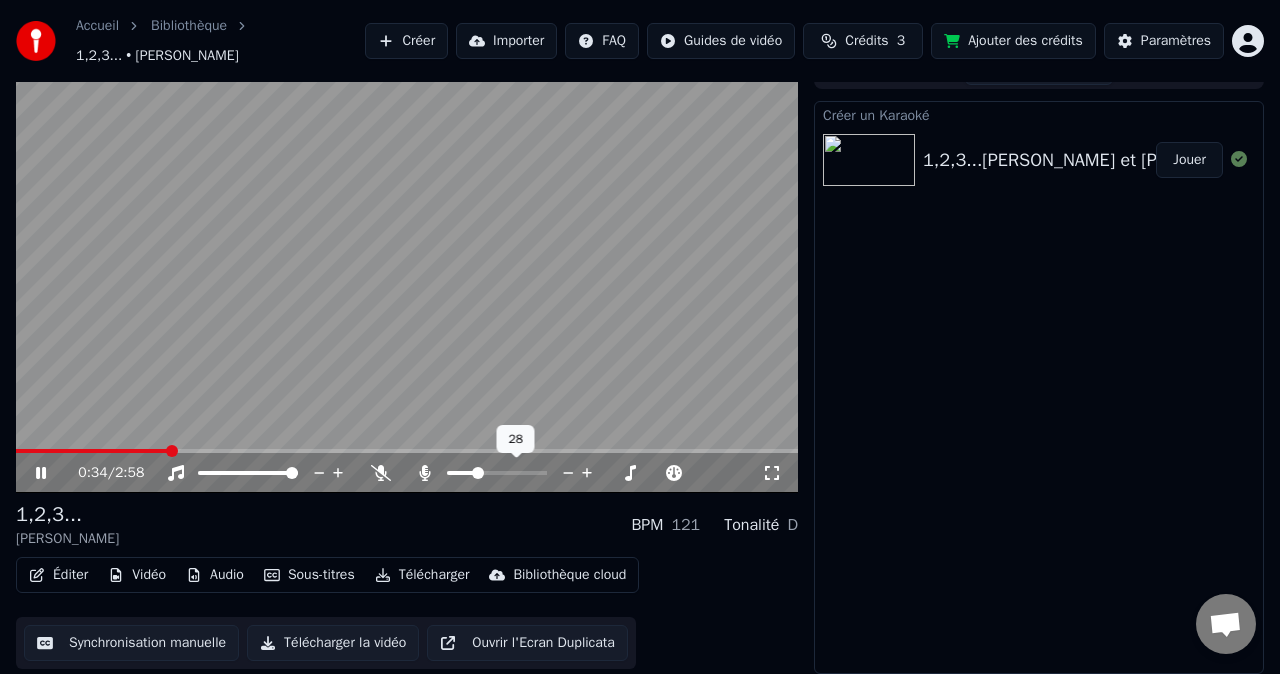 click at bounding box center [497, 473] 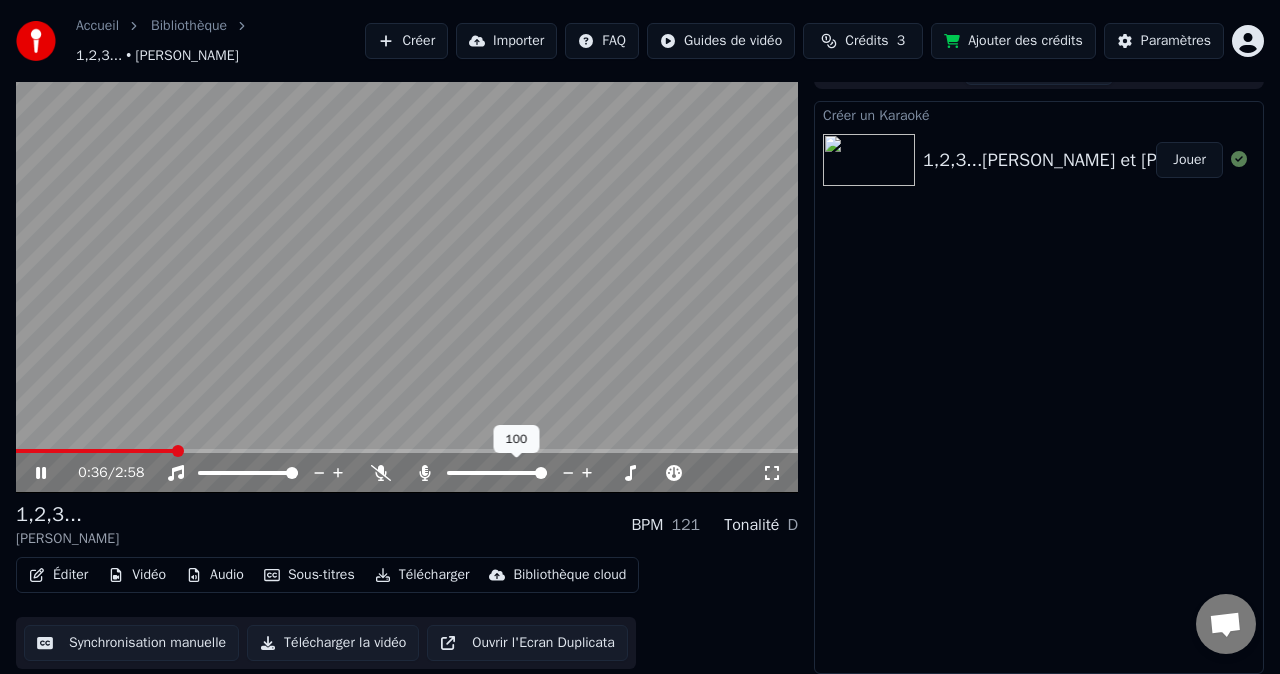 click at bounding box center [541, 473] 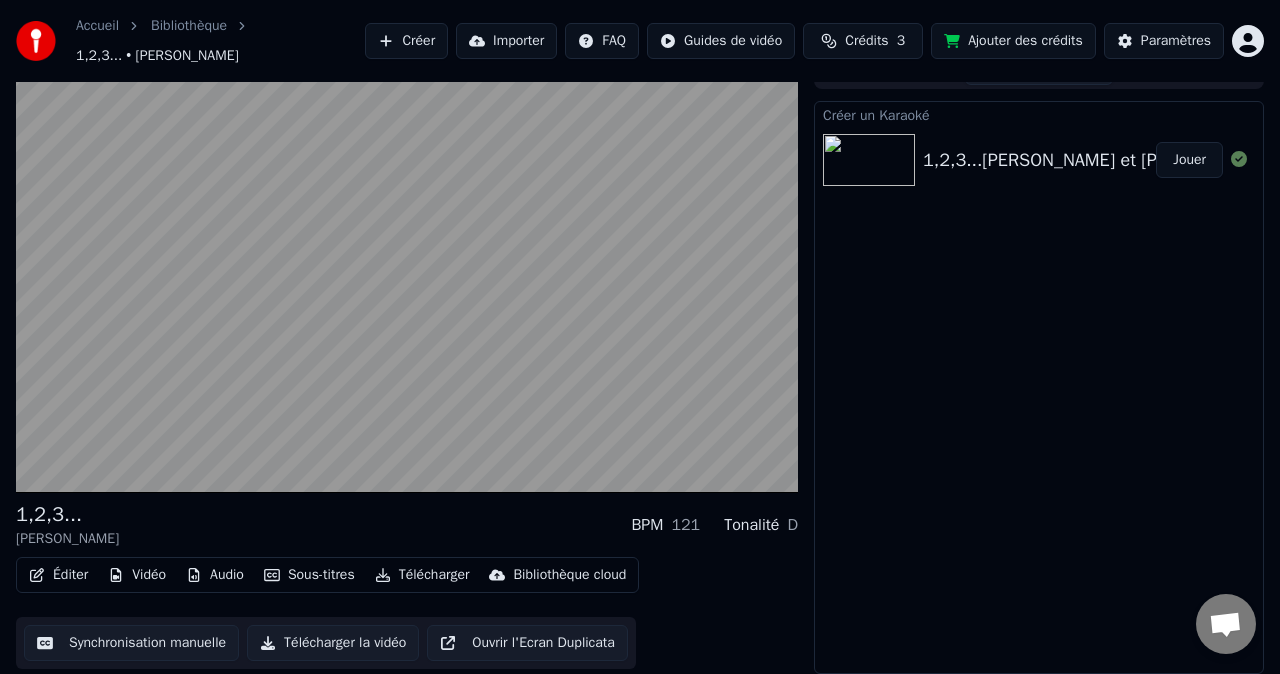 click on "Audio" at bounding box center [215, 575] 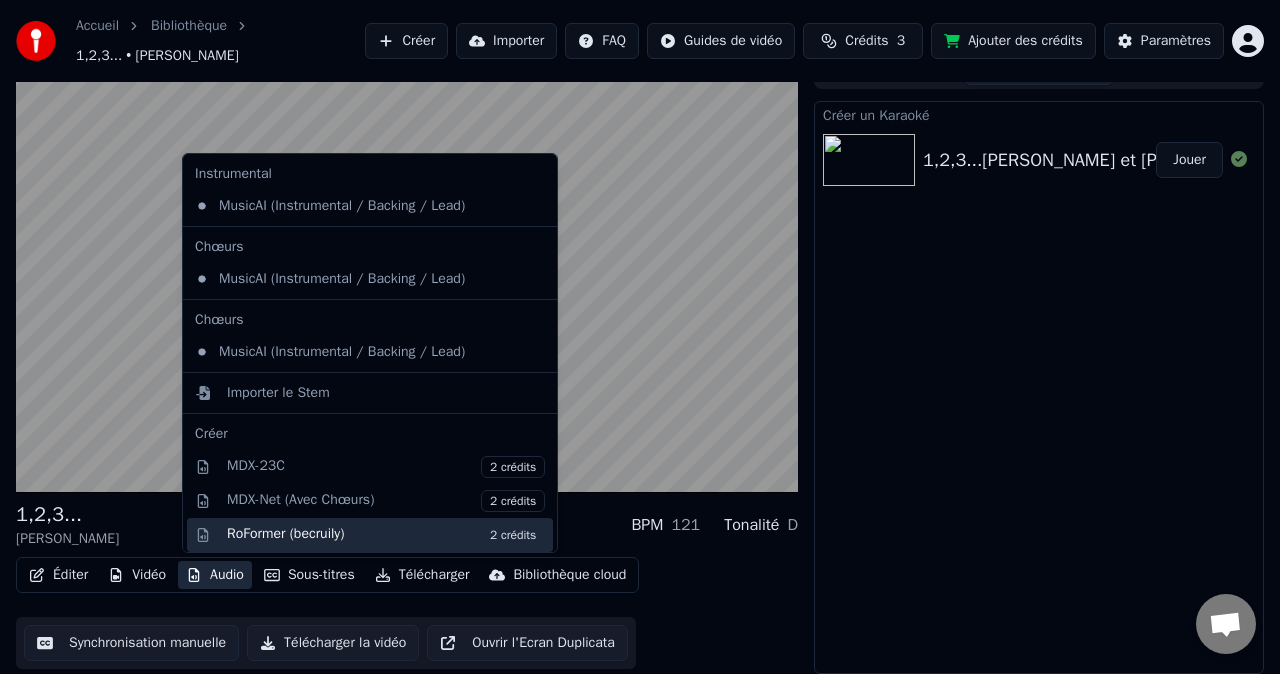 scroll, scrollTop: 110, scrollLeft: 0, axis: vertical 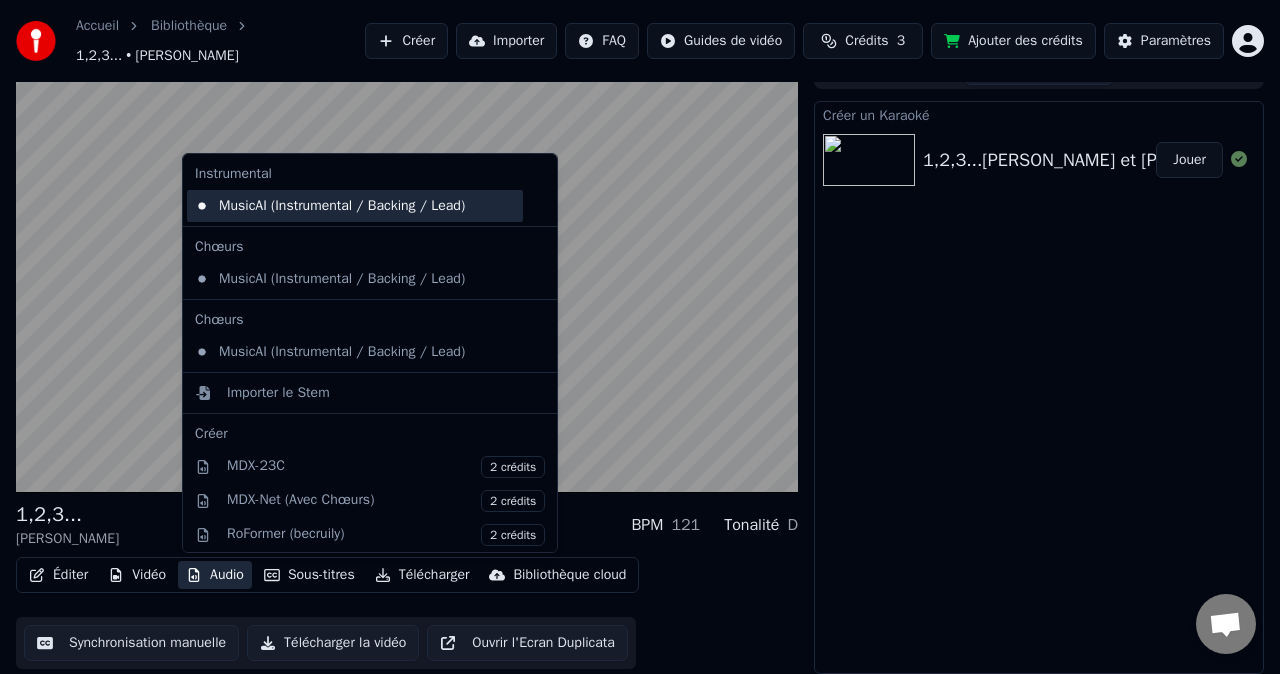 click on "MusicAI (Instrumental / Backing / Lead)" at bounding box center [355, 206] 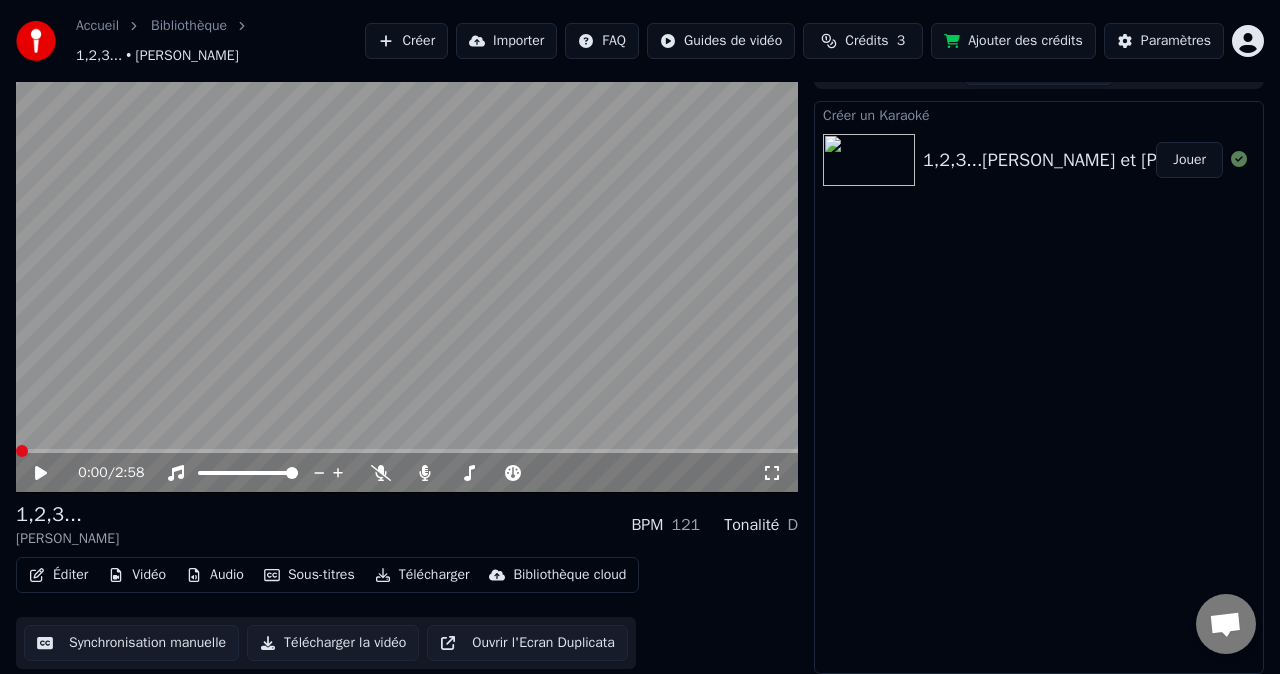 click 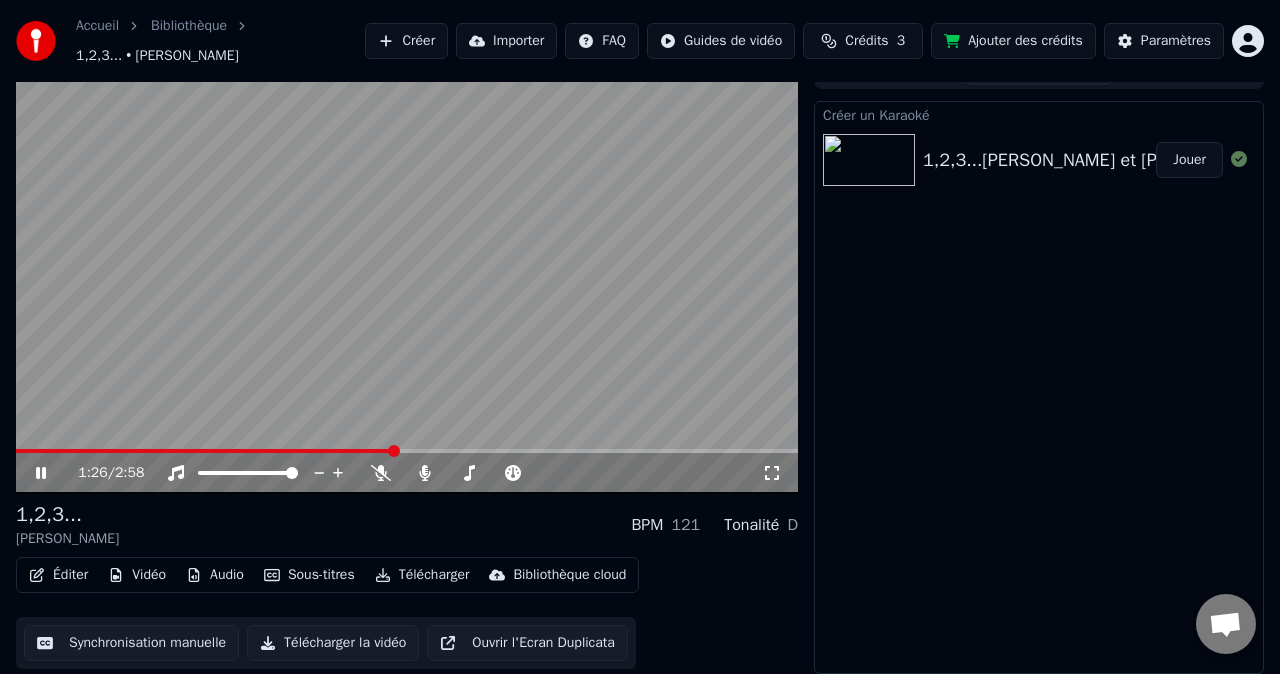 click on "Audio" at bounding box center [215, 575] 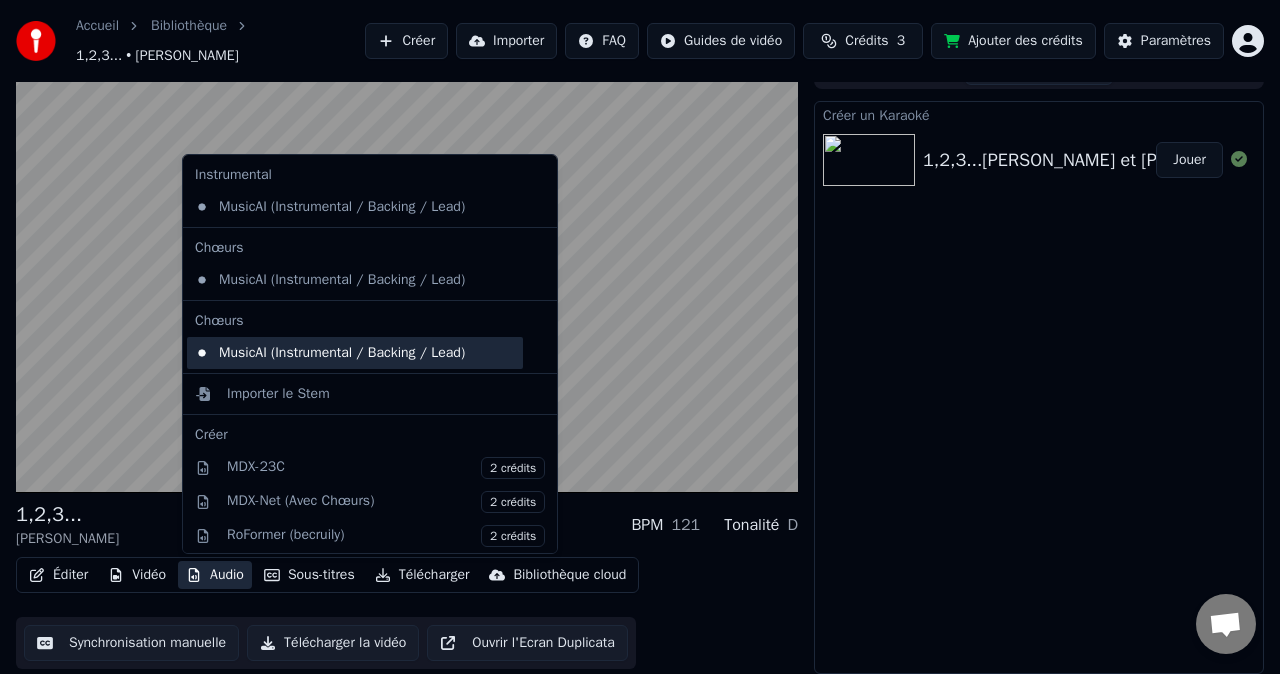 scroll, scrollTop: 0, scrollLeft: 0, axis: both 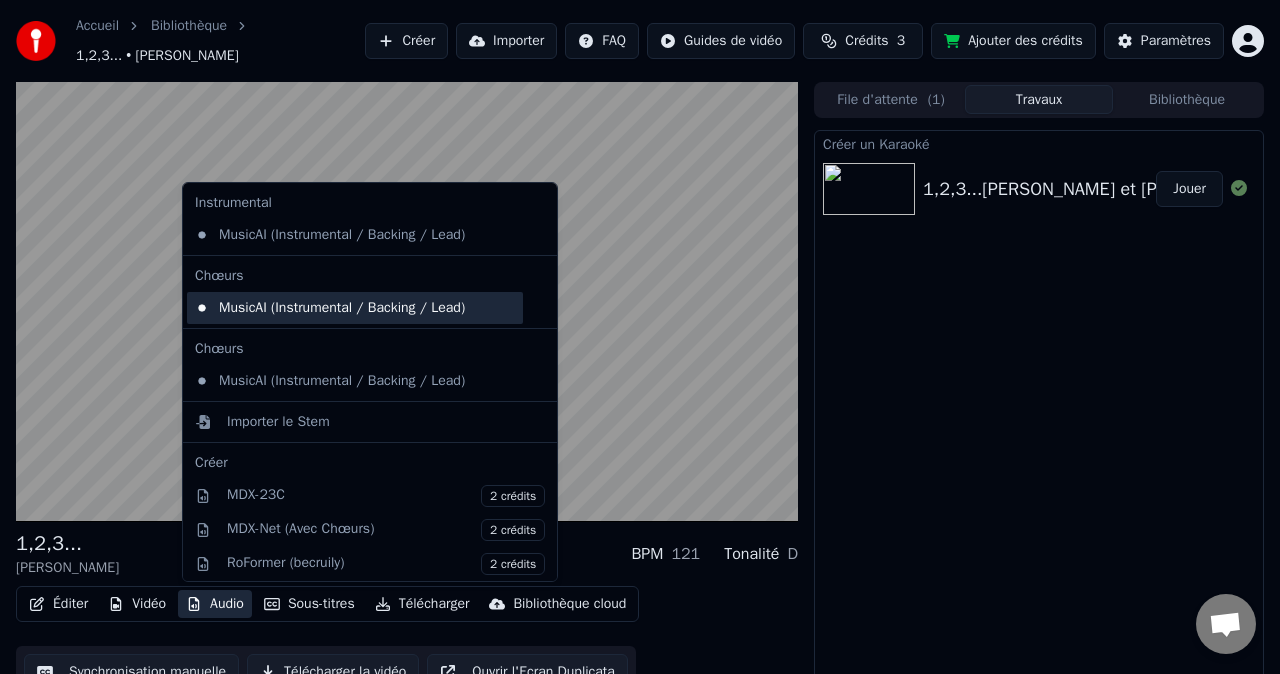 click on "MusicAI (Instrumental / Backing / Lead)" at bounding box center [355, 308] 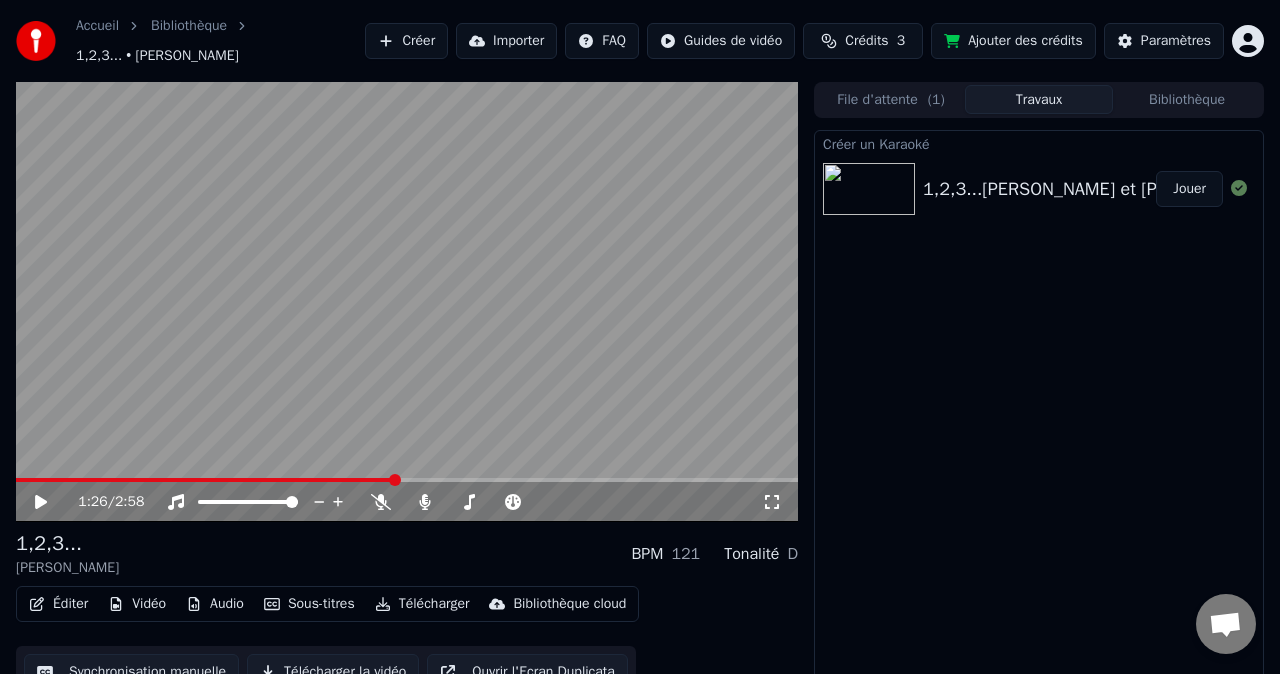 click 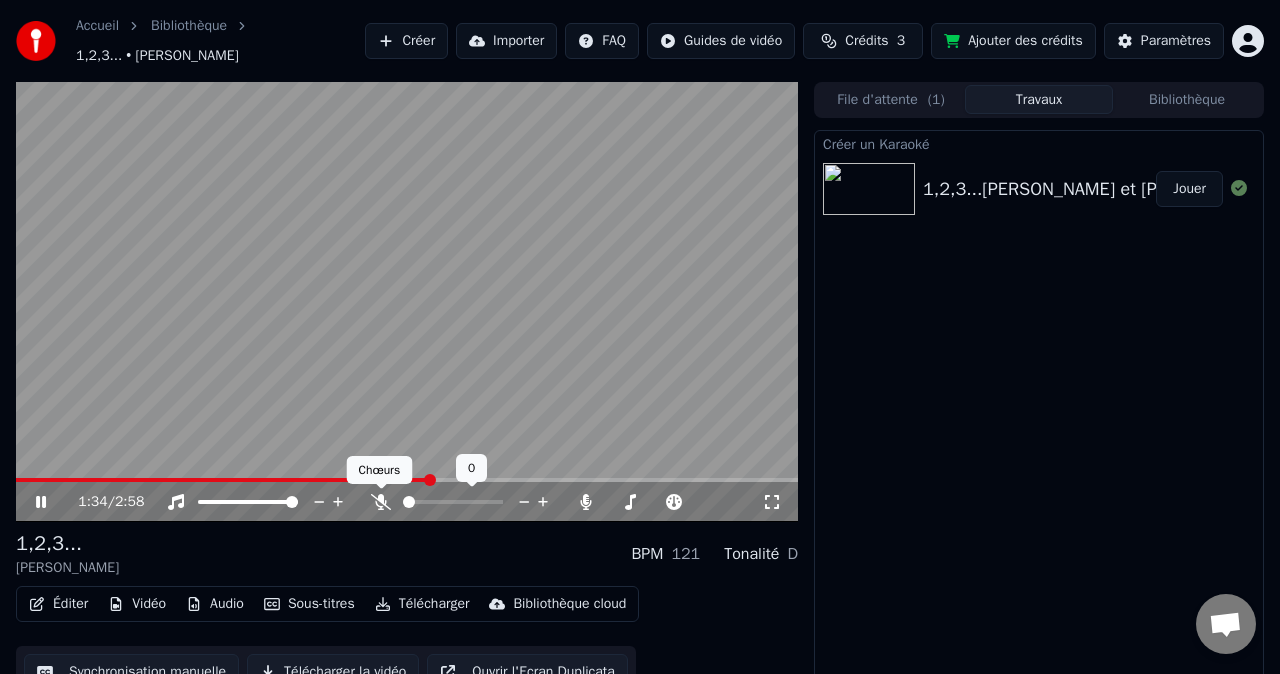 click 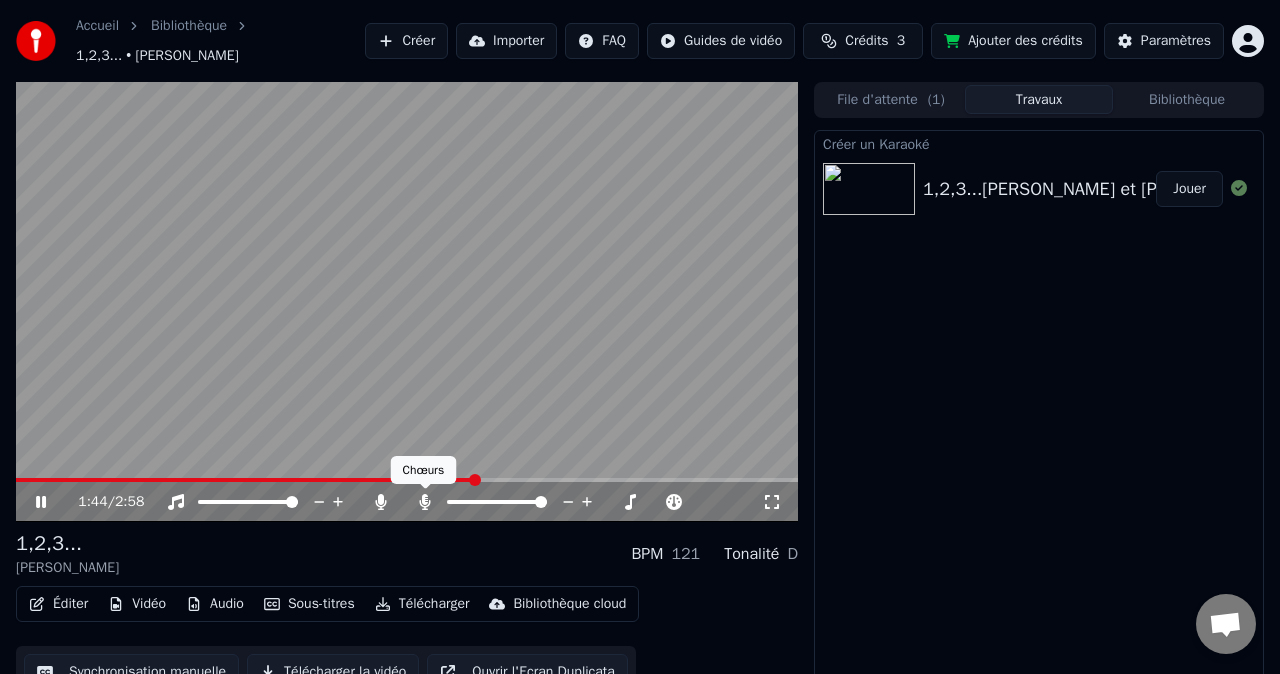 click 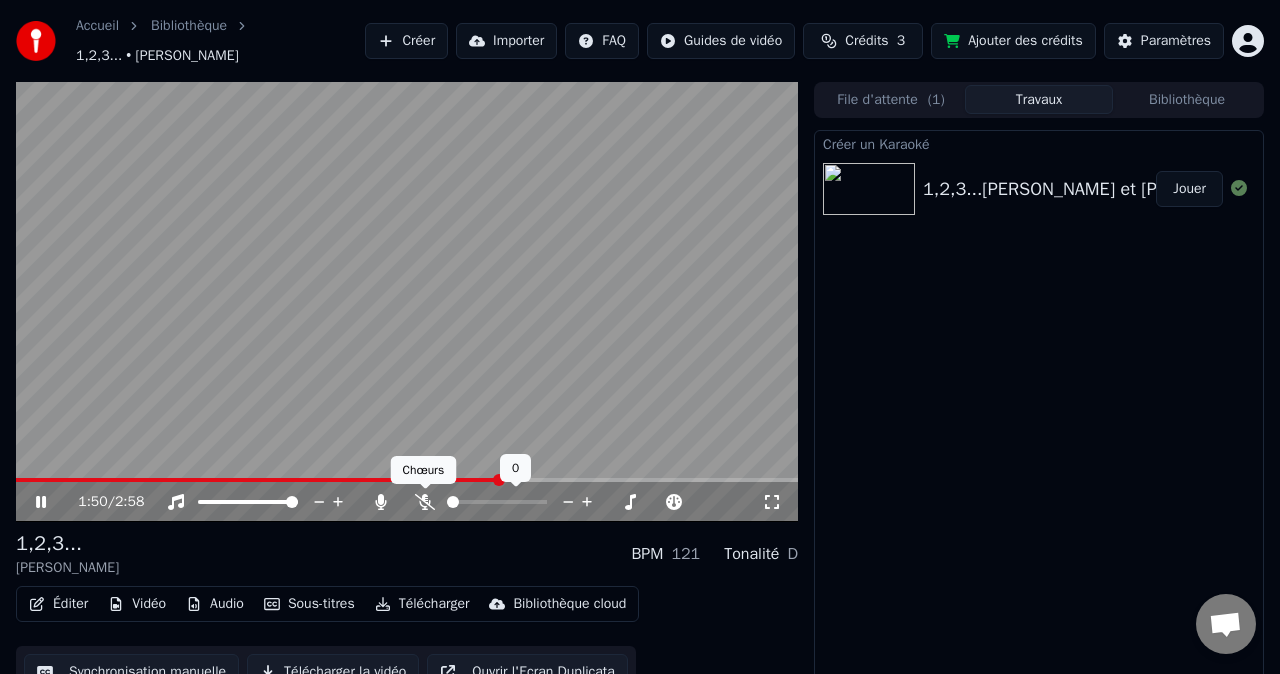 click 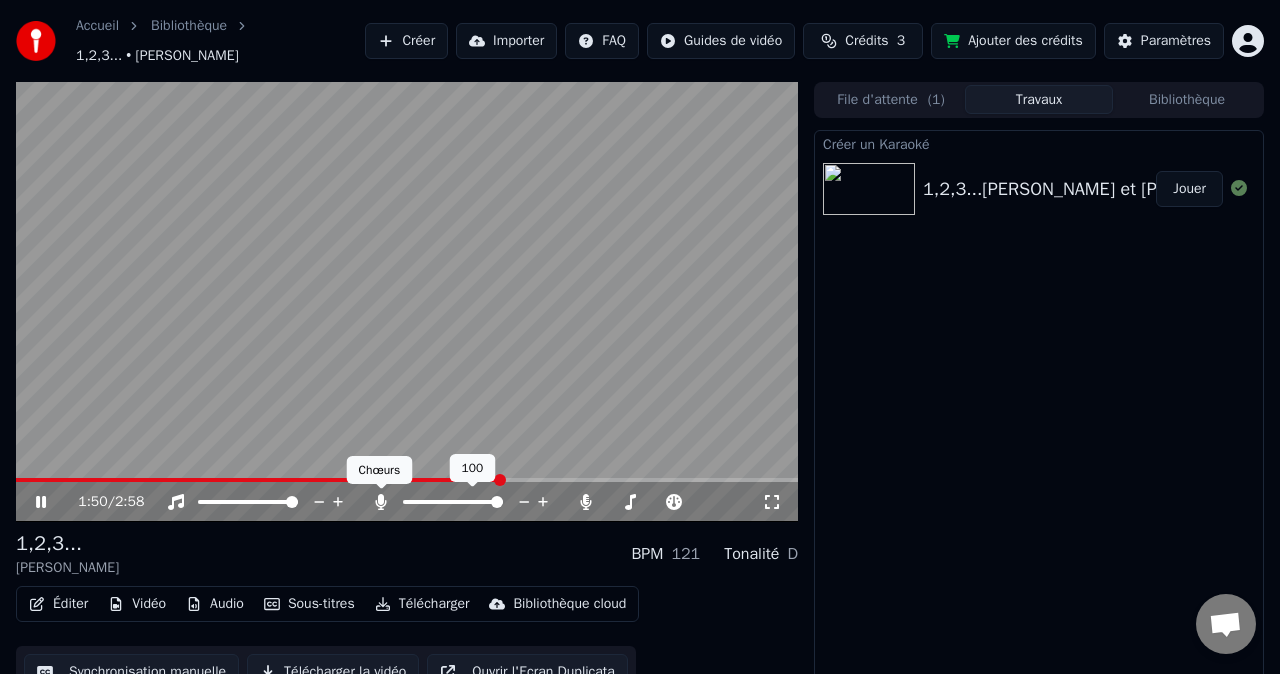 click 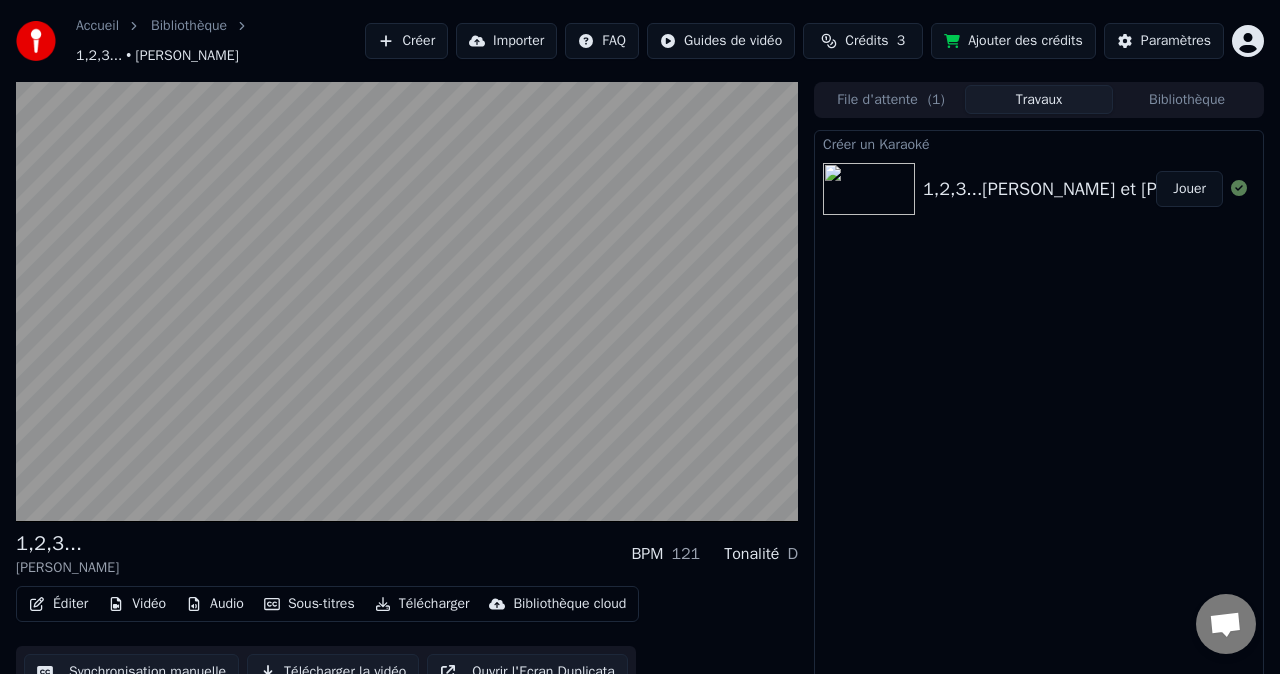 scroll, scrollTop: 29, scrollLeft: 0, axis: vertical 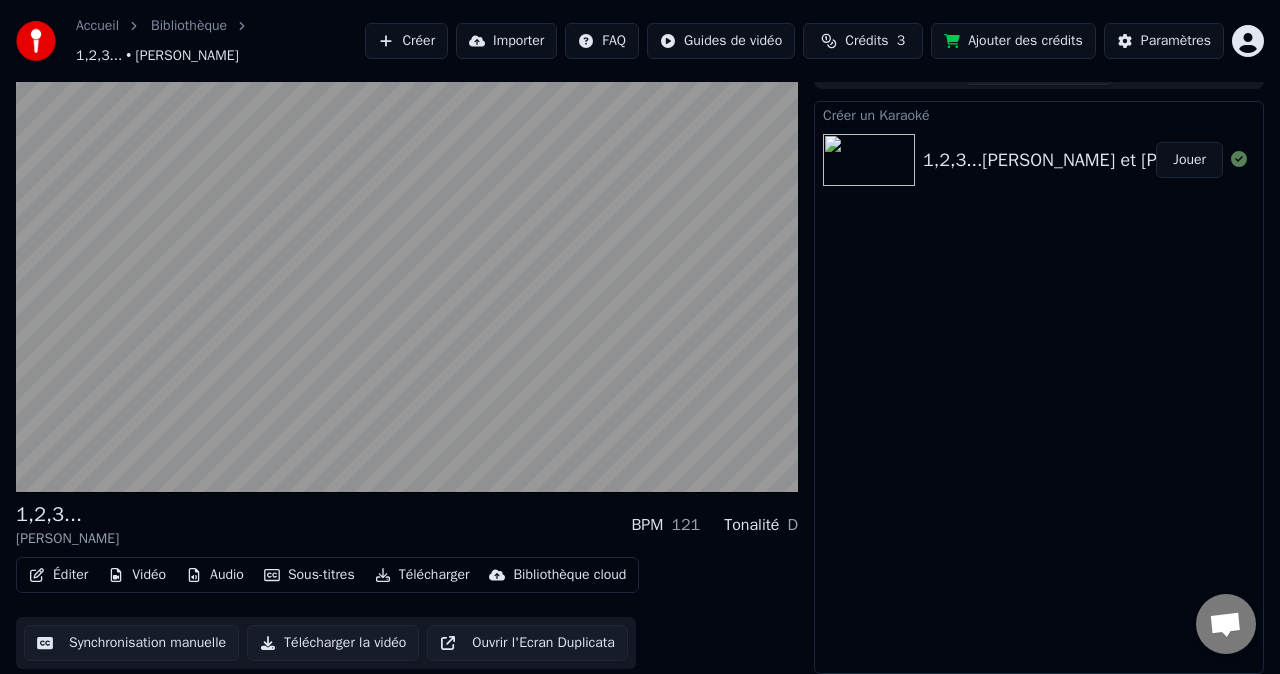 click on "Audio" at bounding box center (215, 575) 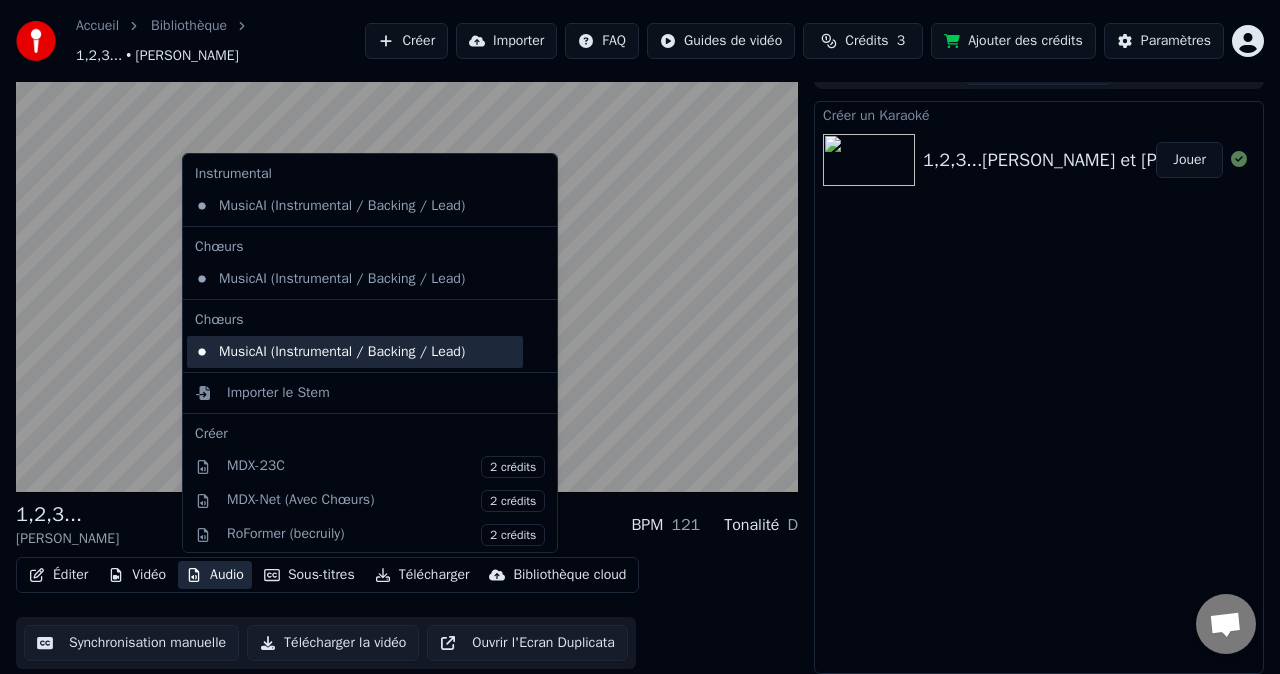 scroll, scrollTop: 56, scrollLeft: 0, axis: vertical 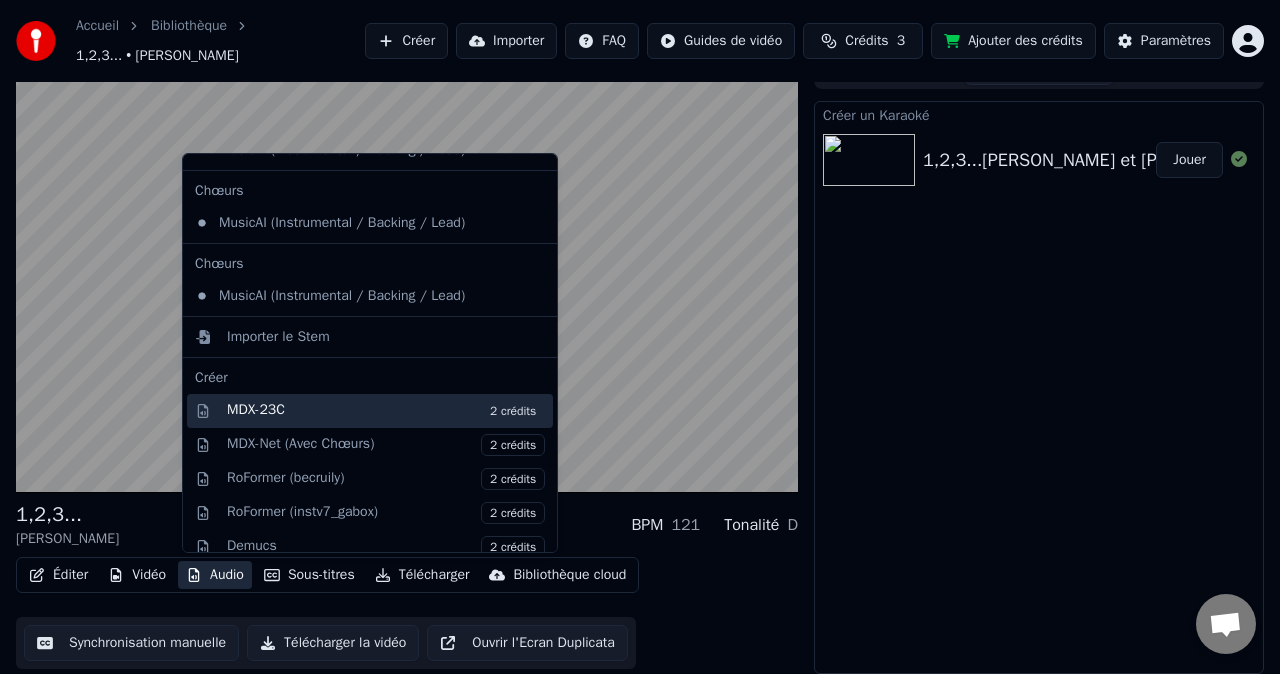 click on "MDX-23C 2 crédits" at bounding box center [386, 411] 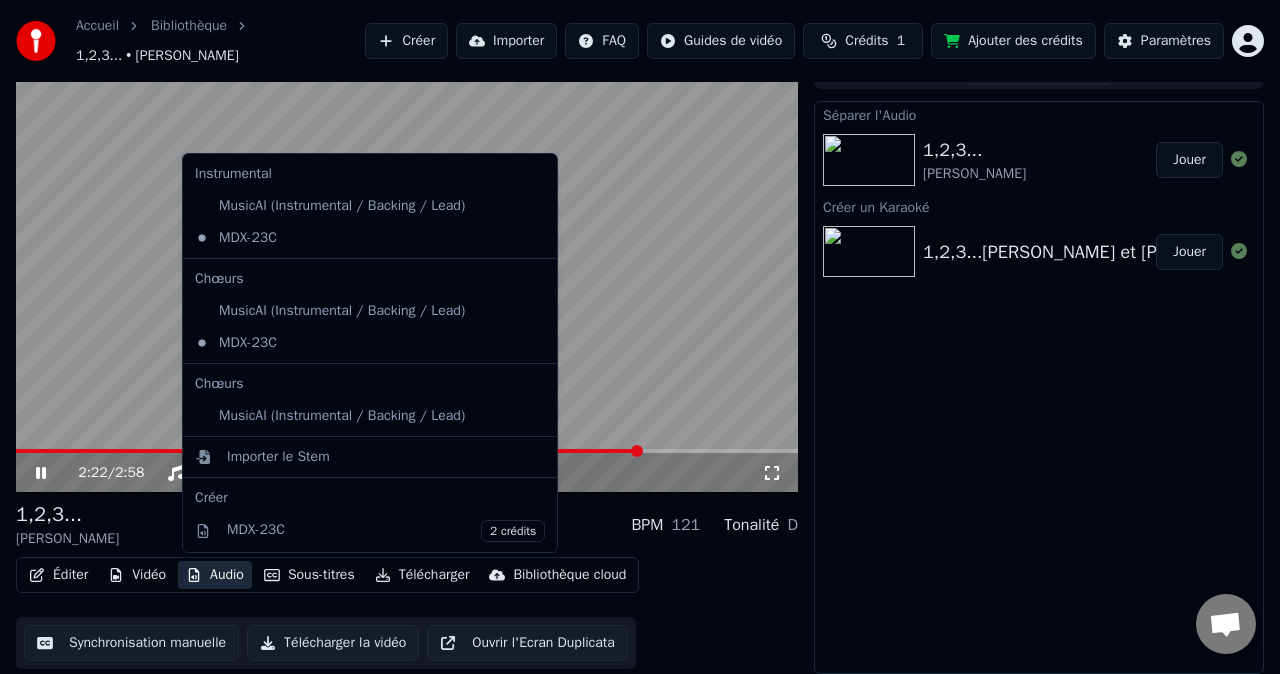 click on "Audio" at bounding box center (215, 575) 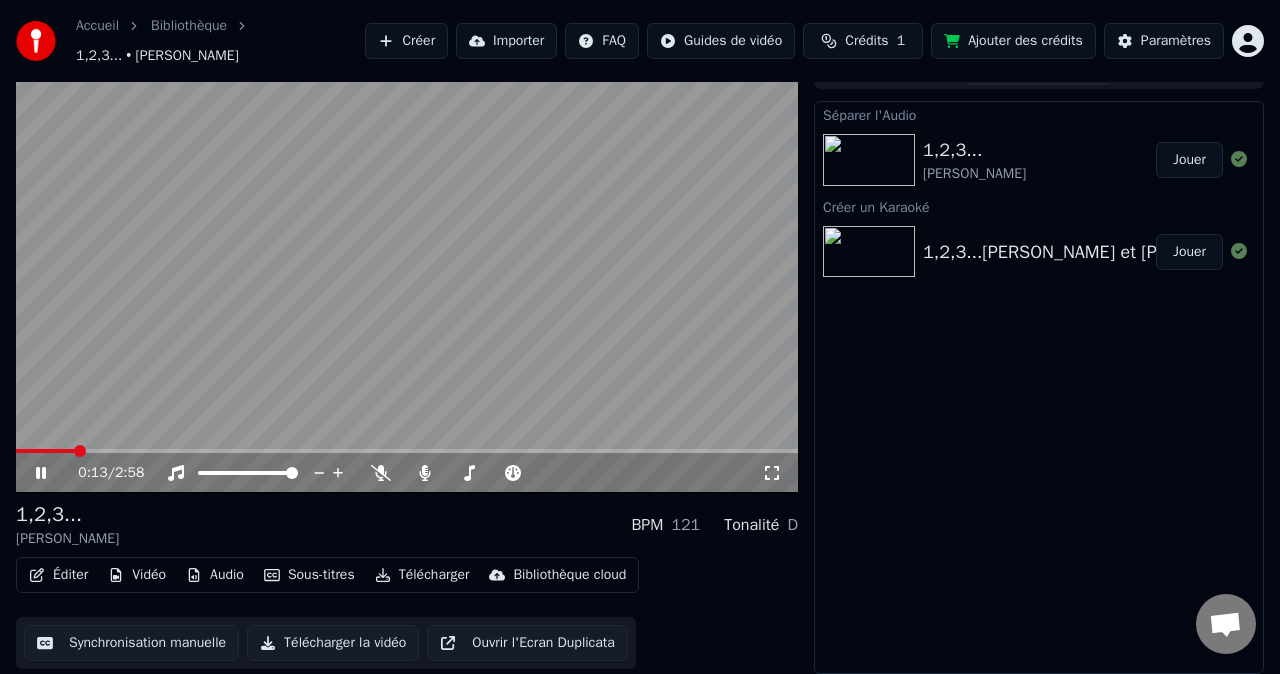 click at bounding box center [45, 451] 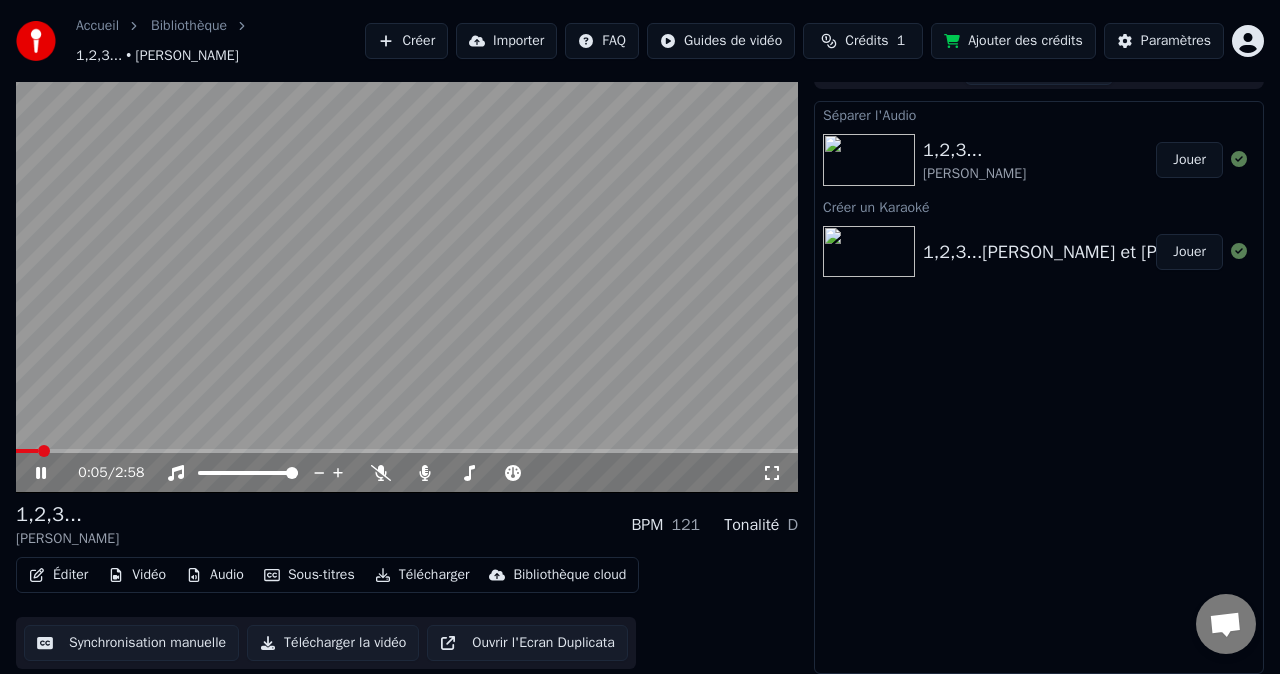 click on "Audio" at bounding box center (215, 575) 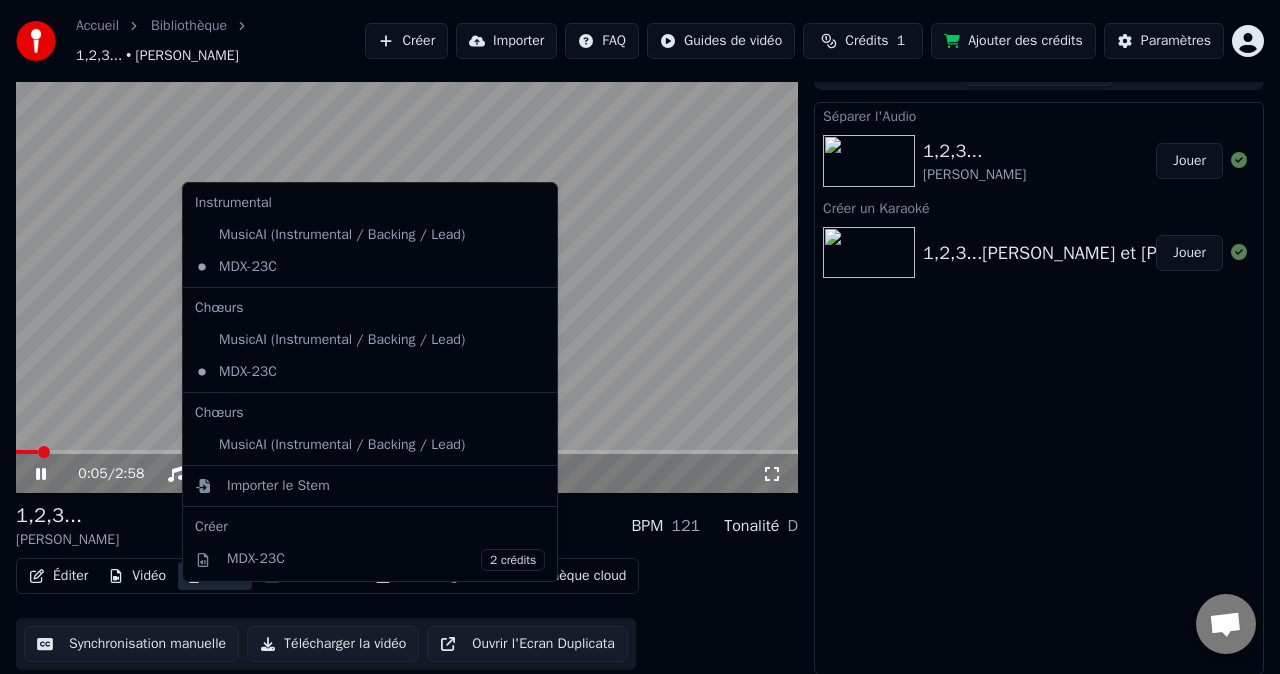 scroll, scrollTop: 0, scrollLeft: 0, axis: both 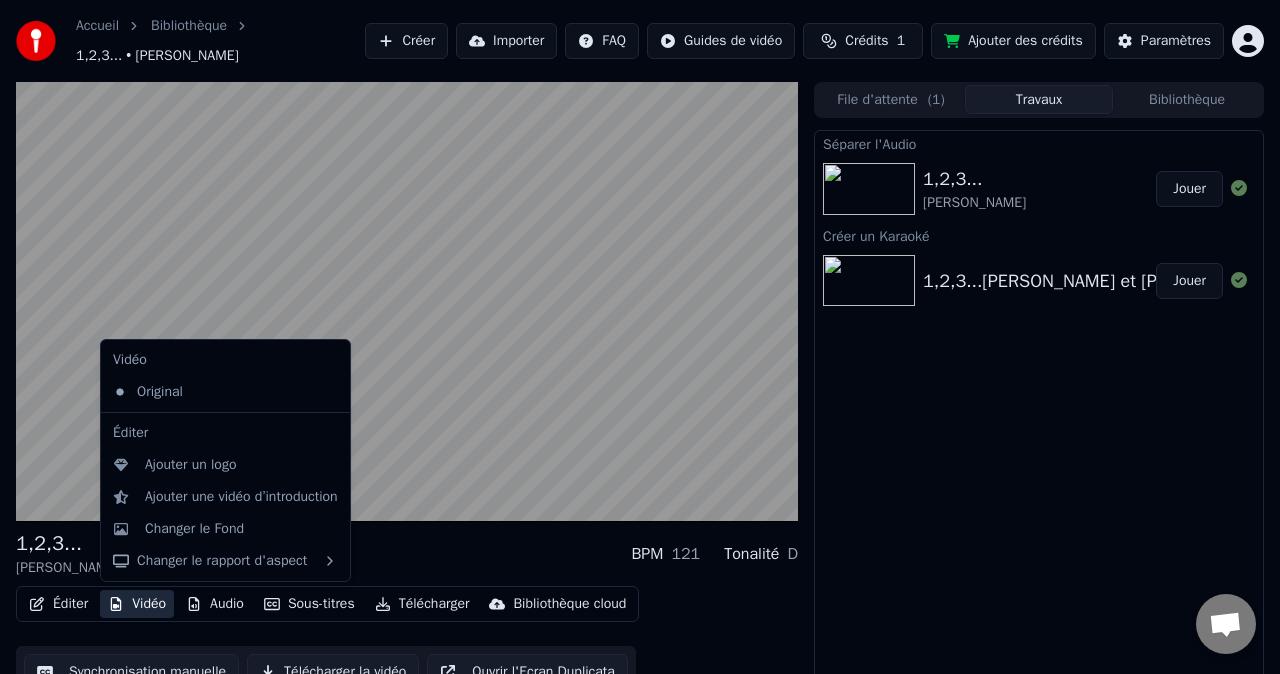 click on "Vidéo" at bounding box center (137, 604) 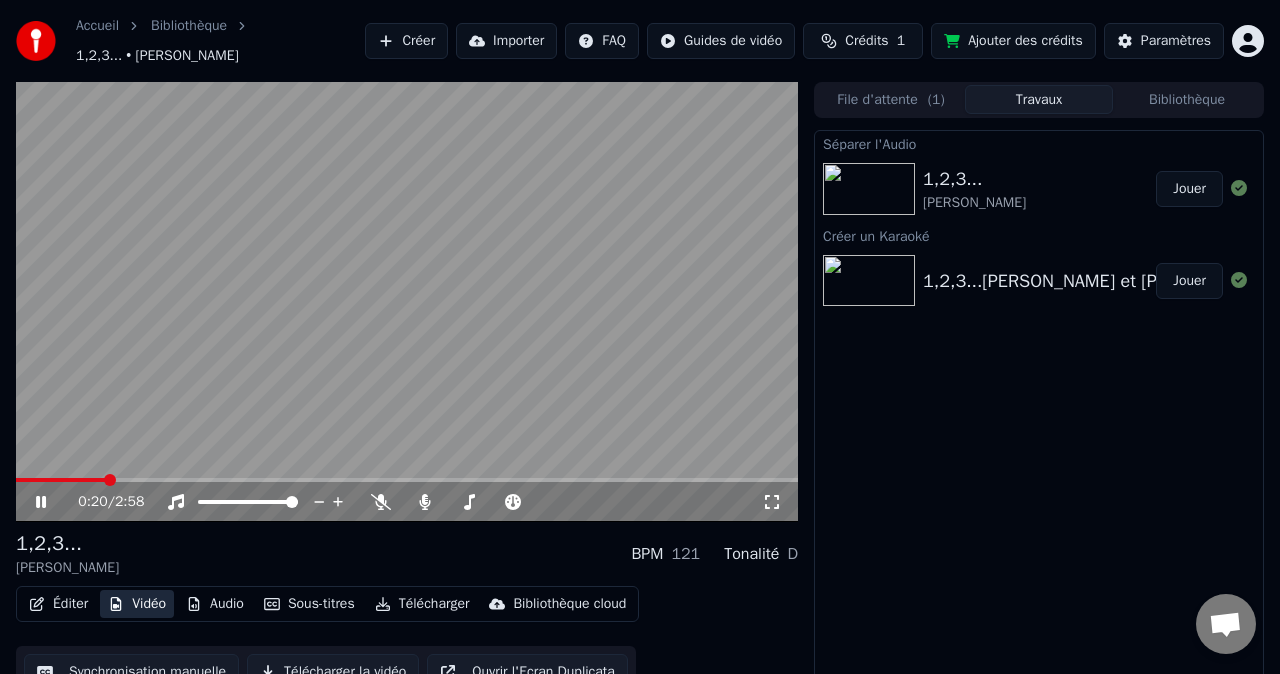 scroll, scrollTop: 29, scrollLeft: 0, axis: vertical 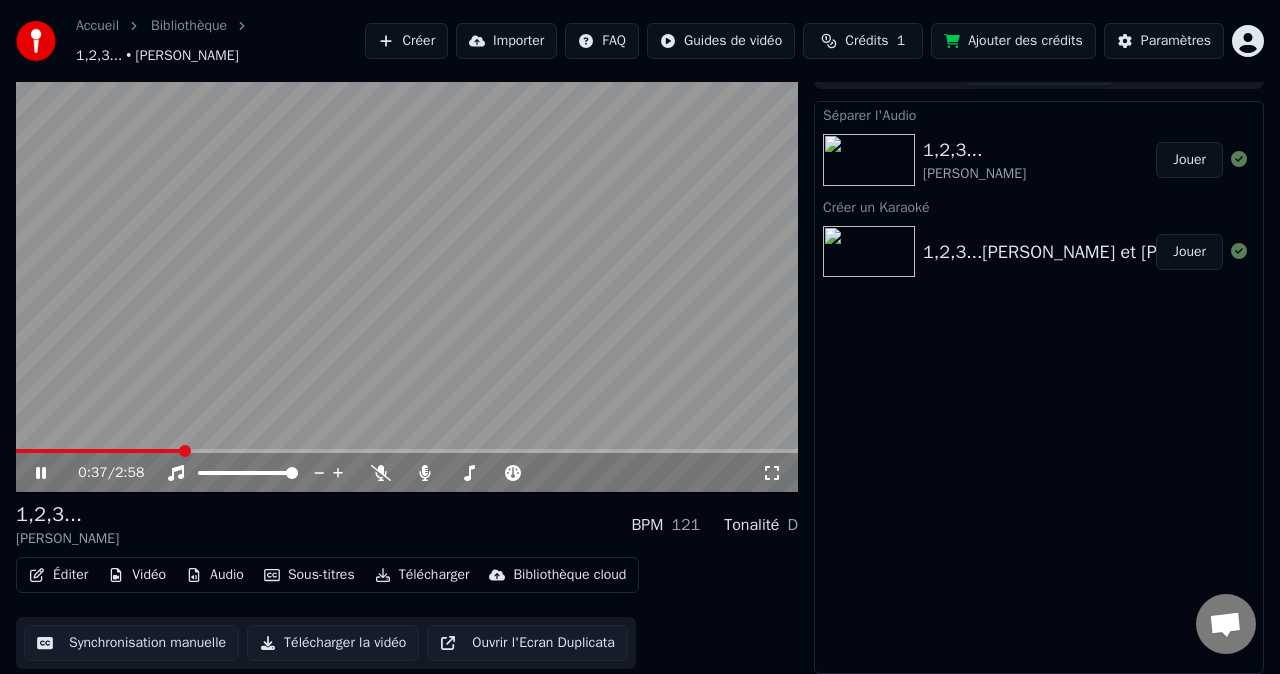 click on "Éditer" at bounding box center [58, 575] 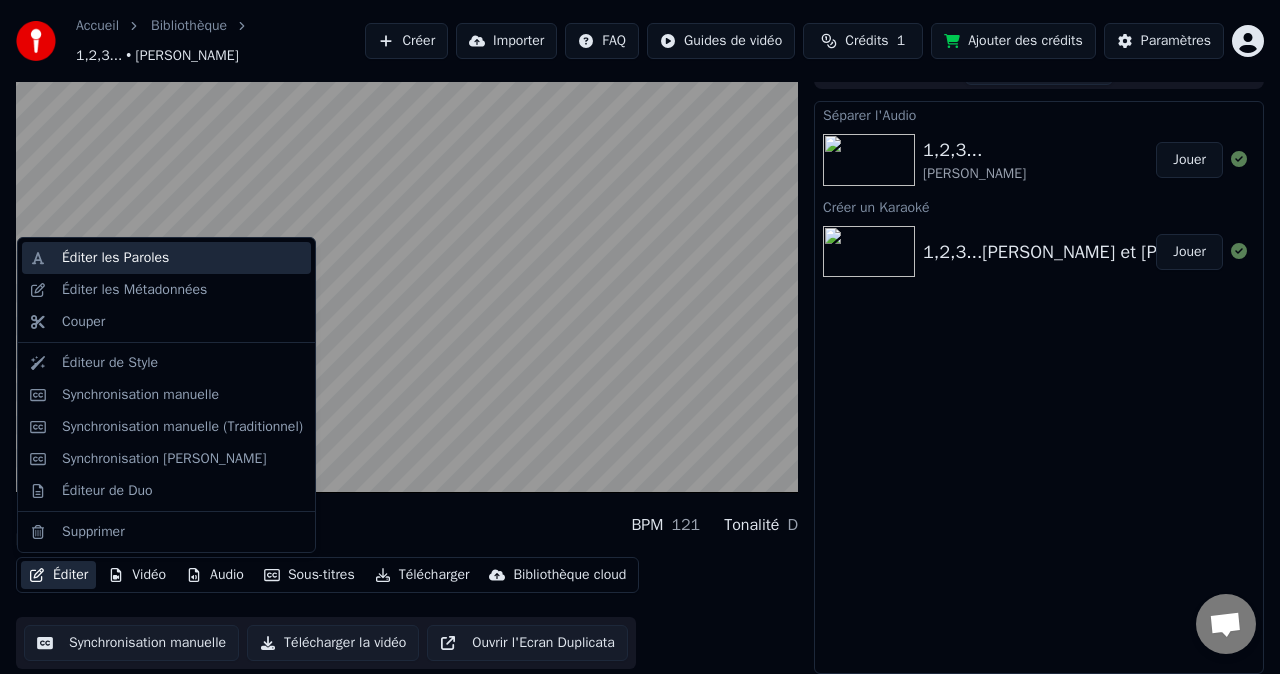 click on "Éditer les Paroles" at bounding box center [166, 258] 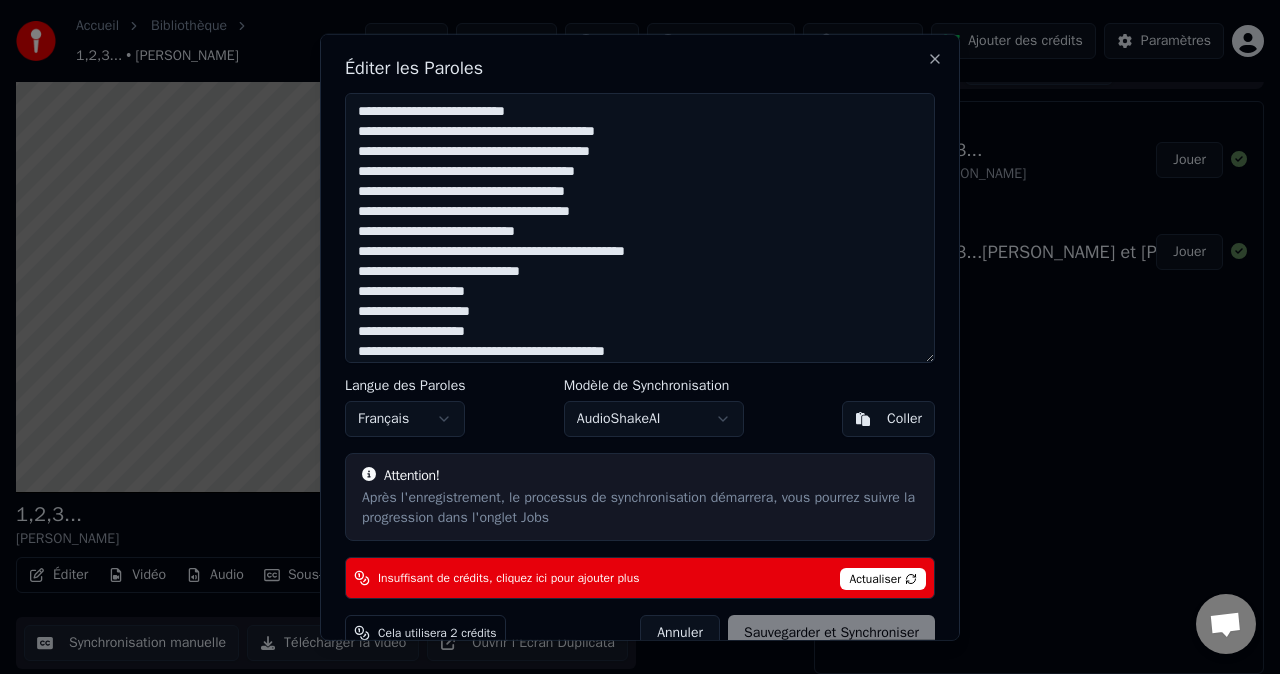 click at bounding box center (640, 228) 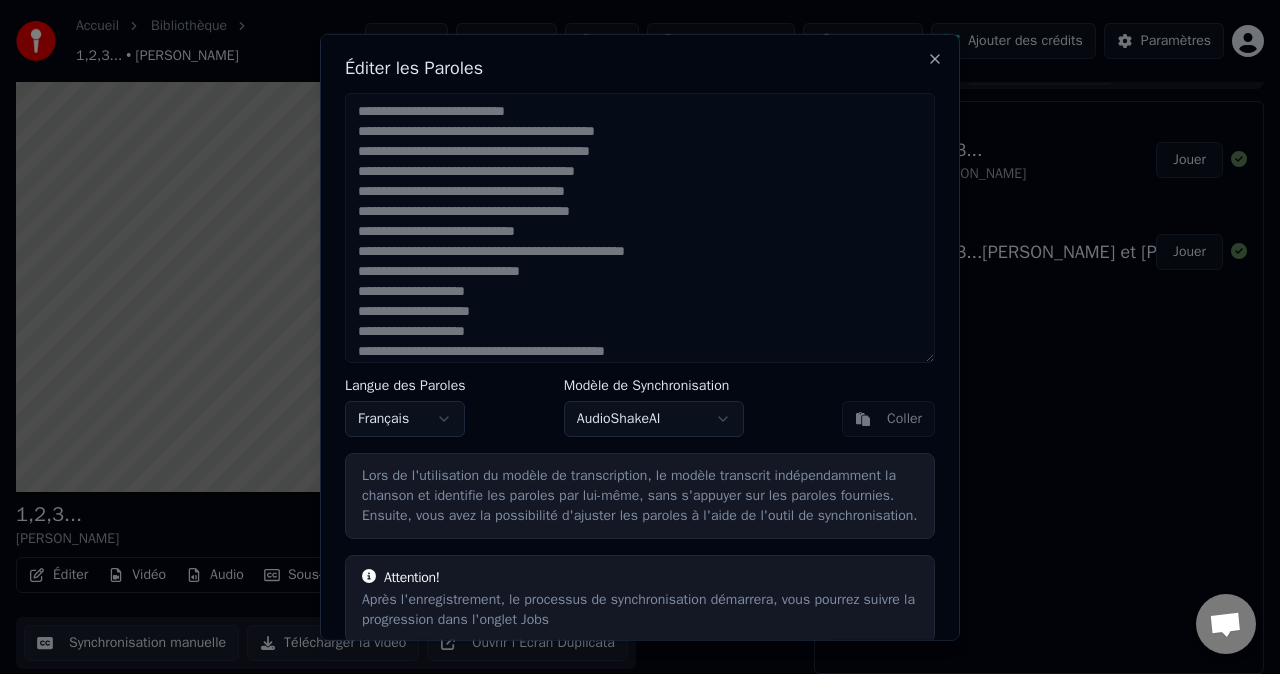 click on "Accueil Bibliothèque 1,2,3... • [PERSON_NAME] Importer FAQ Guides de vidéo Crédits 1 Ajouter des crédits Paramètres 1,2,3... [PERSON_NAME] BPM 121 Tonalité D Éditer Vidéo Audio Sous-titres Télécharger Bibliothèque cloud Synchronisation manuelle Télécharger la vidéo Ouvrir l'Ecran Duplicata File d'attente ( 1 ) Travaux Bibliothèque Séparer l'Audio 1,2,3... [PERSON_NAME] un Karaoké 1,2,3...[PERSON_NAME] et [PERSON_NAME] Éditer les Paroles Langue des Paroles Français Modèle de Synchronisation AudioShakeAI Coller Lors de l'utilisation du modèle de transcription, le modèle transcrit indépendamment la chanson et identifie les paroles par lui-même, sans s'appuyer sur les paroles fournies. Ensuite, vous avez la possibilité d'ajuster les paroles à l'aide de l'outil de synchronisation. Attention! Après l'enregistrement, le processus de synchronisation démarrera, vous pourrez suivre la progression dans l'onglet Jobs Insuffisant de crédits, cliquez ici pour ajouter plus" at bounding box center [640, 308] 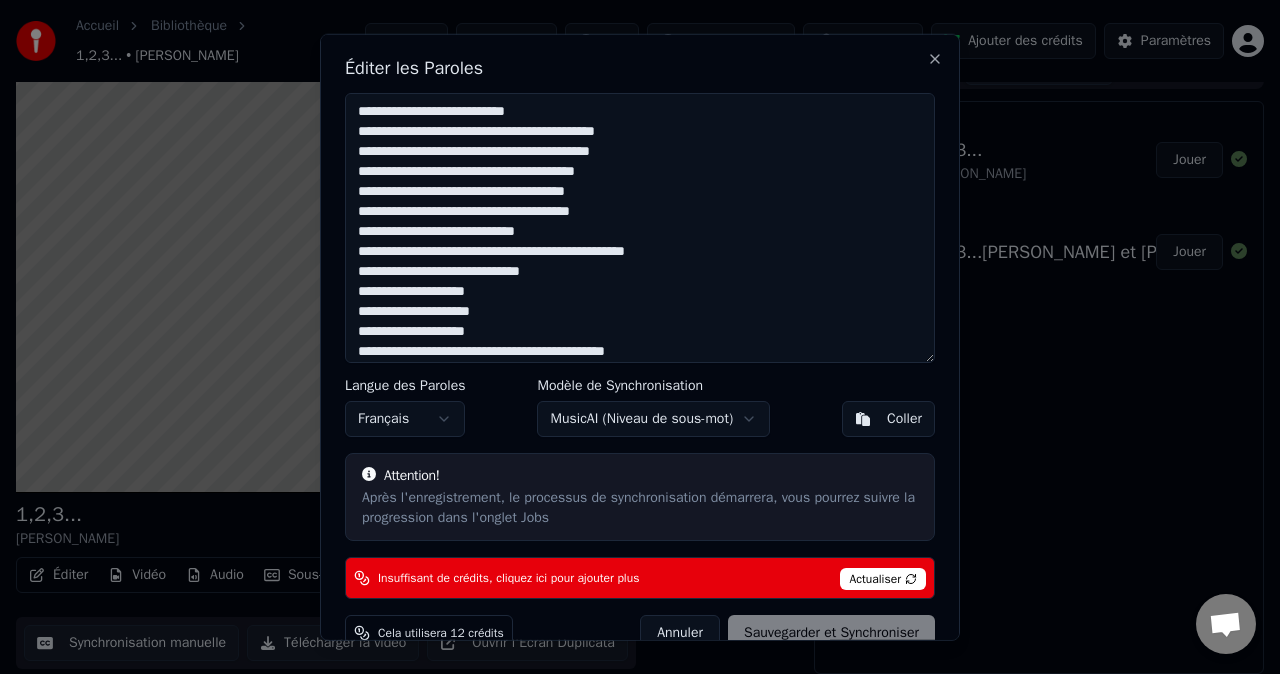 click on "MusicAI ( Niveau de sous-mot )" at bounding box center (653, 418) 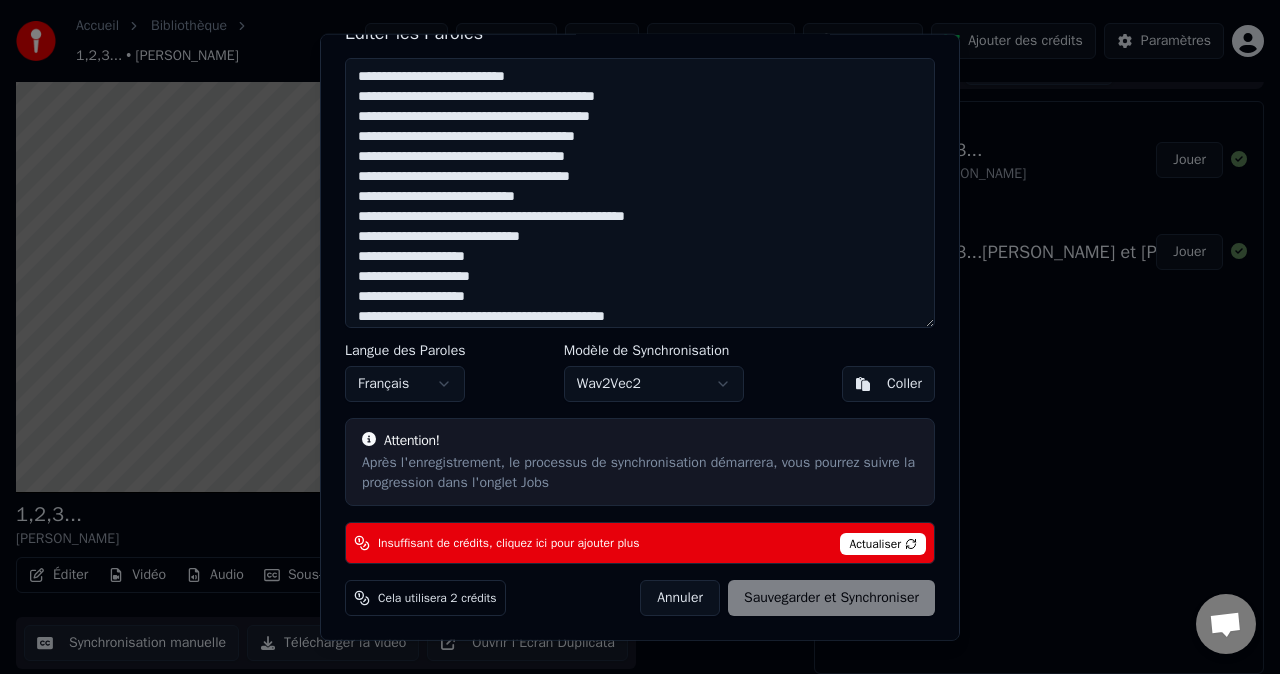 scroll, scrollTop: 0, scrollLeft: 0, axis: both 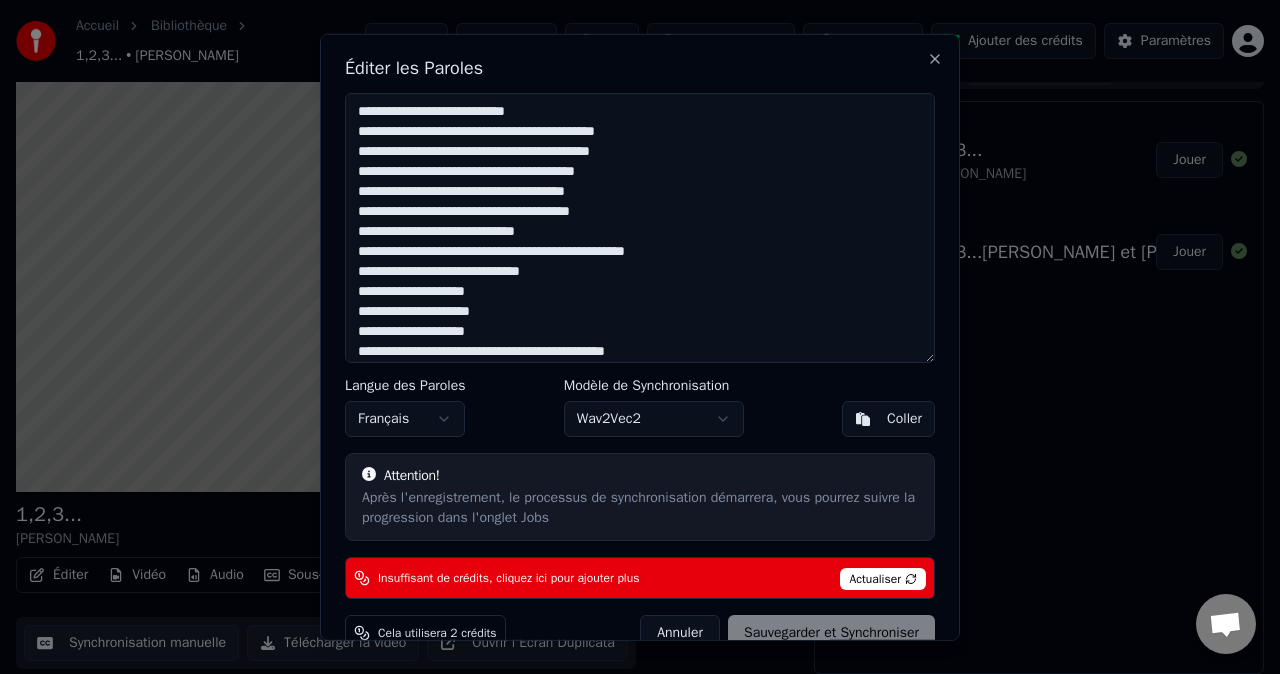 click on "Wav2Vec2" at bounding box center (654, 418) 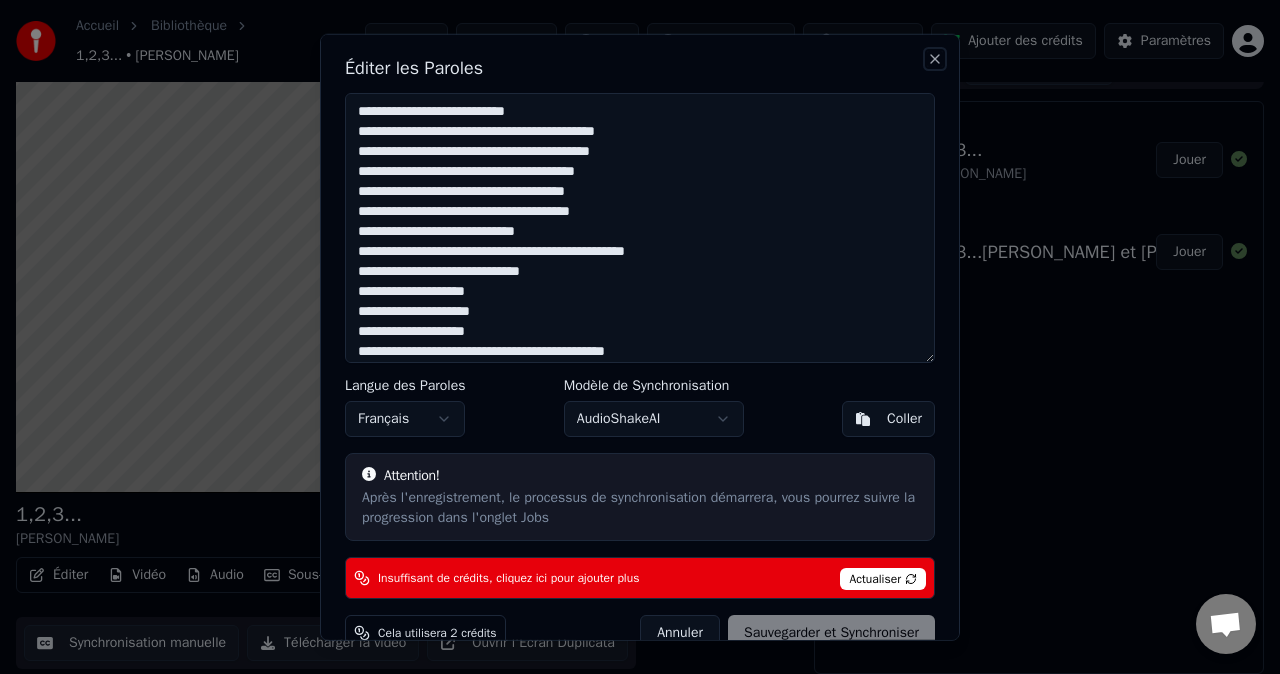 click on "Close" at bounding box center [935, 59] 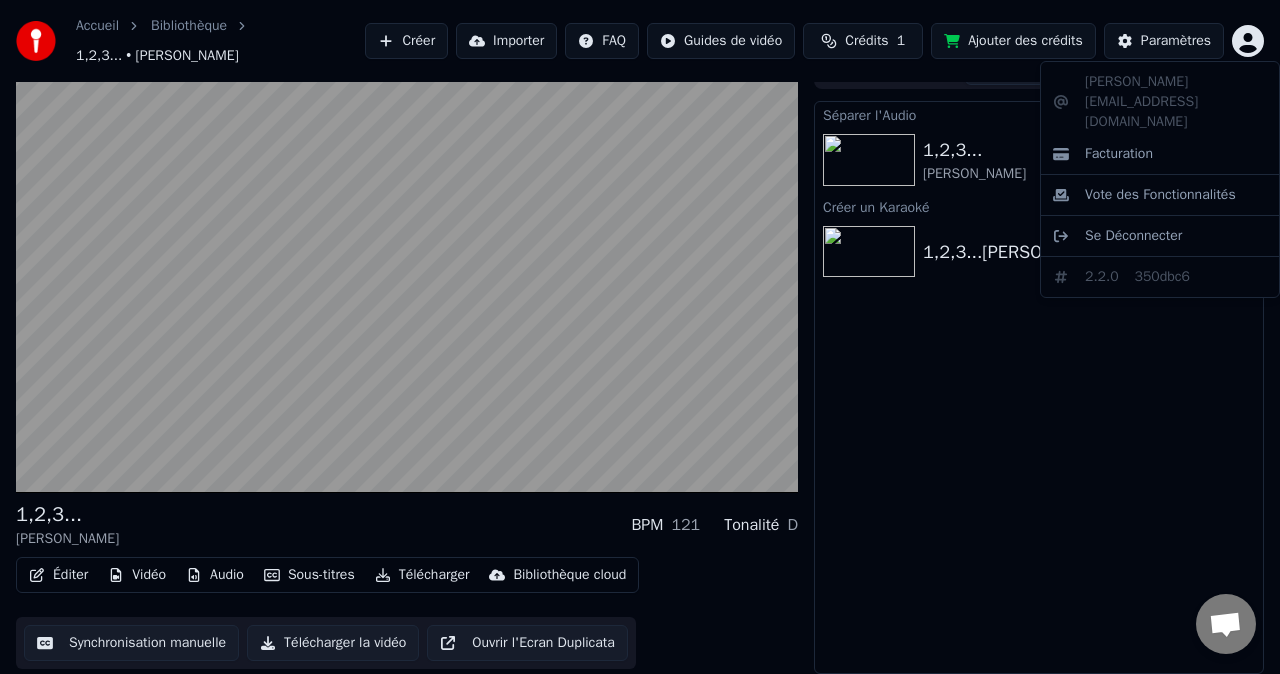 click on "Accueil Bibliothèque 1,2,3... • [PERSON_NAME] Importer FAQ Guides de vidéo Crédits 1 Ajouter des crédits Paramètres 1,2,3... [PERSON_NAME] BPM 121 Tonalité D Éditer Vidéo Audio Sous-titres Télécharger Bibliothèque cloud Synchronisation manuelle Télécharger la vidéo Ouvrir l'Ecran Duplicata File d'attente ( 1 ) Travaux Bibliothèque Séparer l'Audio 1,2,3... [PERSON_NAME] un Karaoké 1,2,3...[PERSON_NAME] et [PERSON_NAME] [EMAIL_ADDRESS][DOMAIN_NAME] Facturation Vote des Fonctionnalités Se Déconnecter 2.2.0 350dbc6" at bounding box center (640, 308) 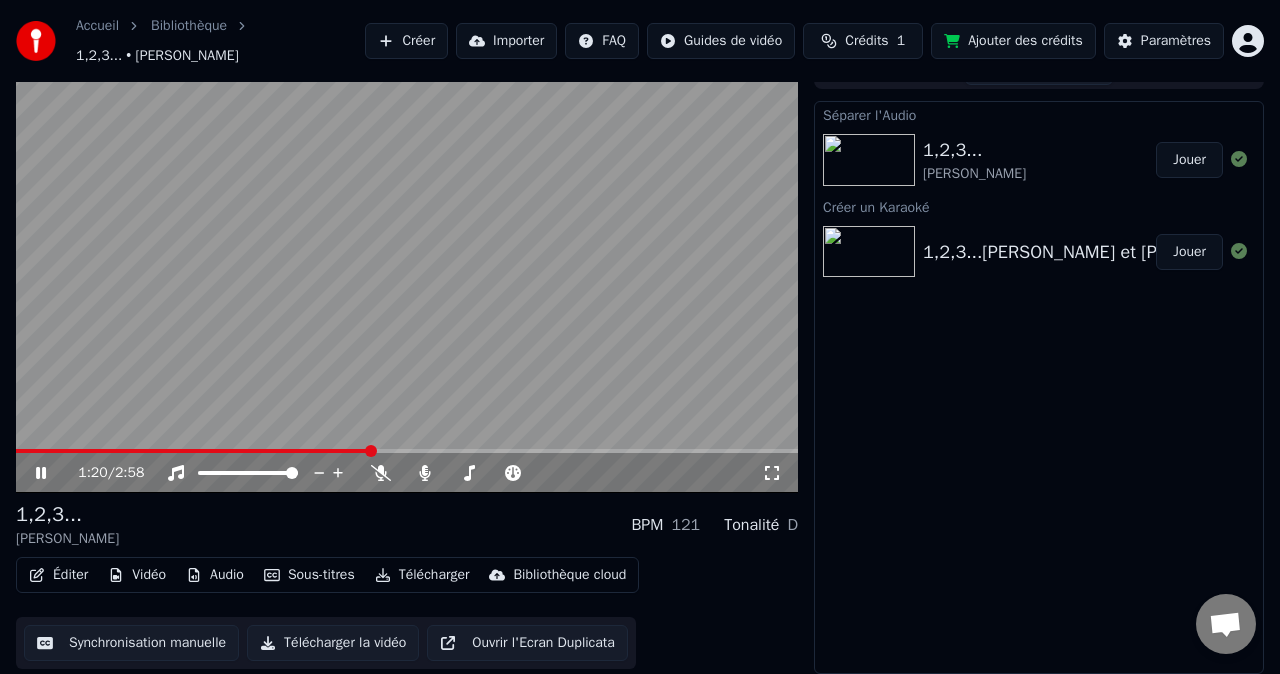 click on "Audio" at bounding box center (215, 575) 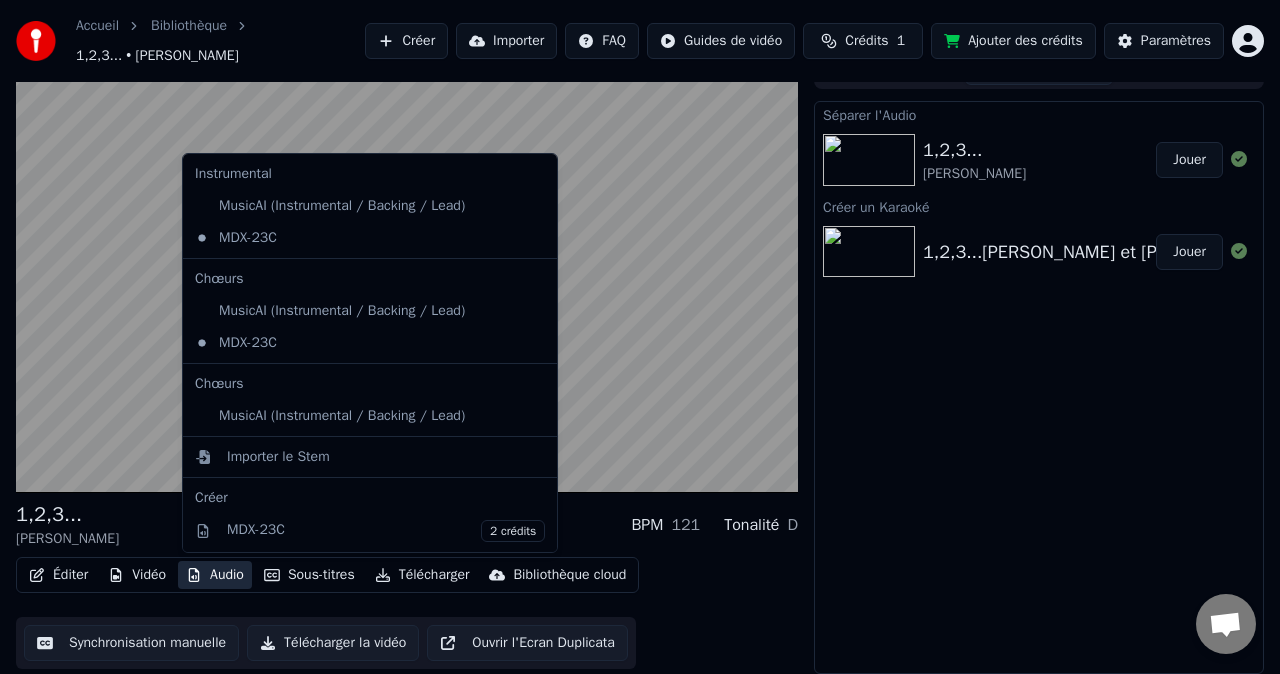 scroll, scrollTop: 122, scrollLeft: 0, axis: vertical 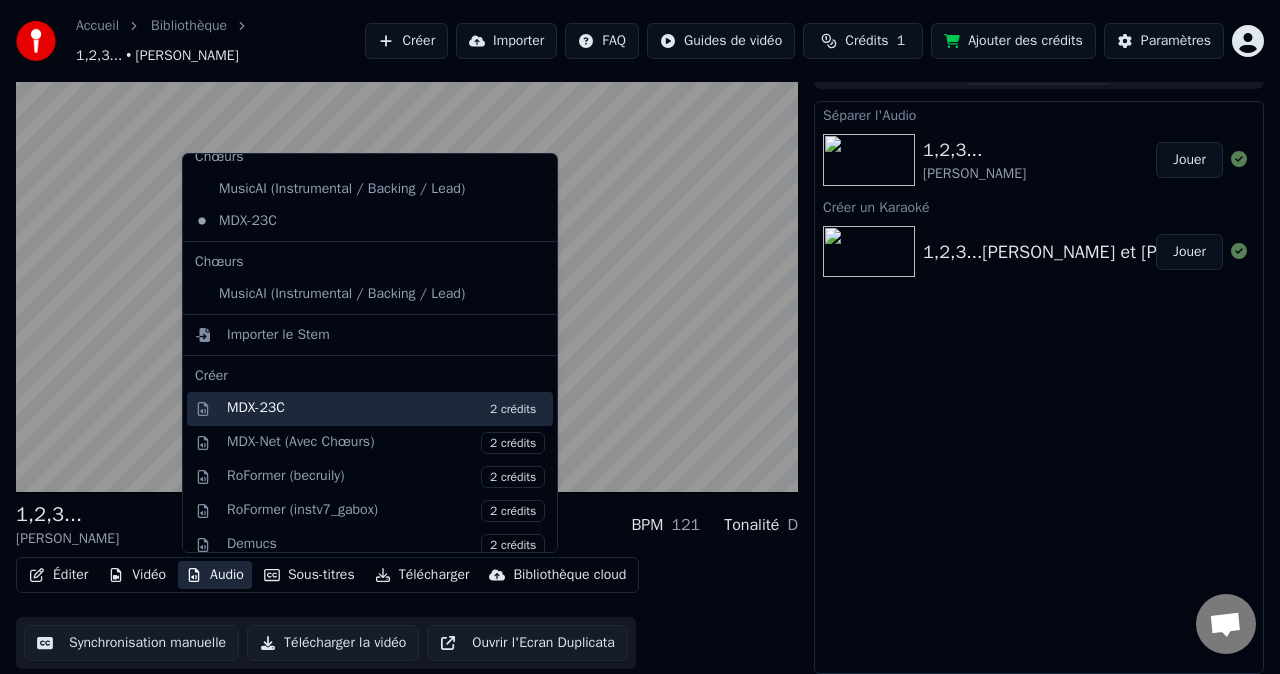 click on "MDX-23C 2 crédits" at bounding box center [386, 409] 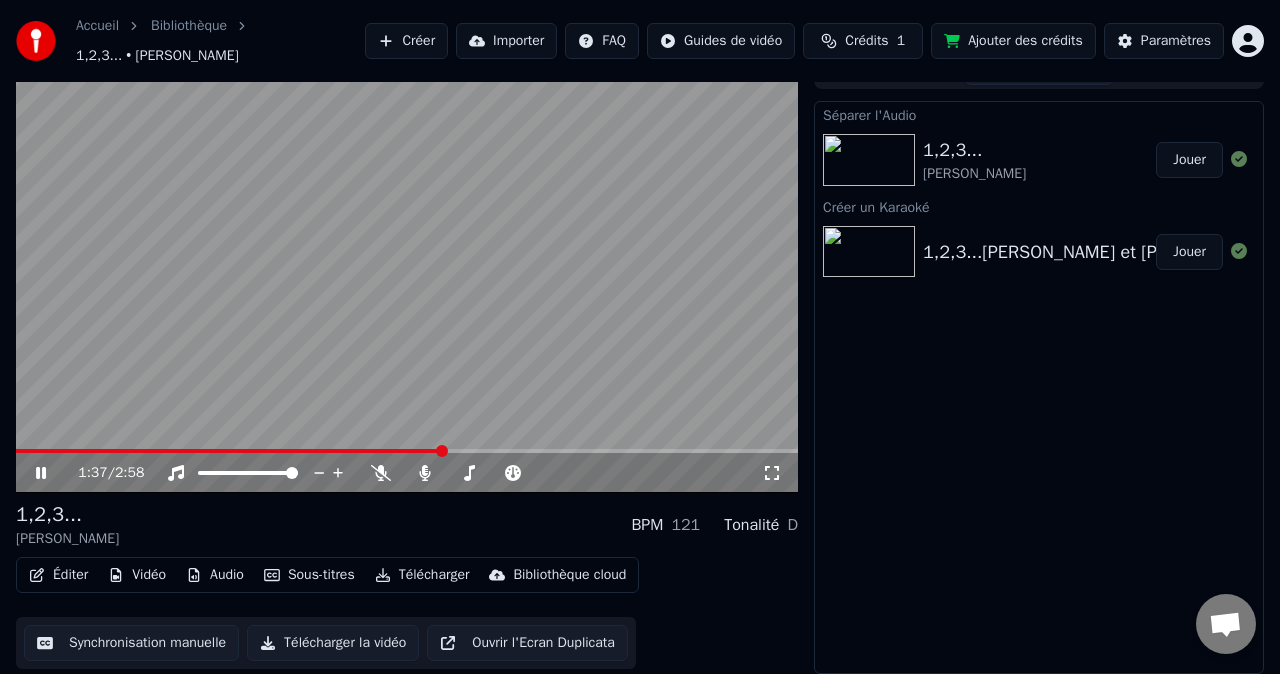 click on "Accueil Bibliothèque 1,2,3... • [PERSON_NAME] Importer FAQ Guides de vidéo Crédits 1 Ajouter des crédits Paramètres 1:37  /  2:58 1,2,3... [PERSON_NAME] BPM 121 Tonalité D Éditer Vidéo Audio Sous-titres Télécharger Bibliothèque cloud Synchronisation manuelle Télécharger la vidéo Ouvrir l'Ecran Duplicata File d'attente ( 1 ) Travaux Bibliothèque Séparer l'Audio 1,2,3... [PERSON_NAME] un Karaoké 1,2,3...[PERSON_NAME] et [PERSON_NAME]" at bounding box center (640, 308) 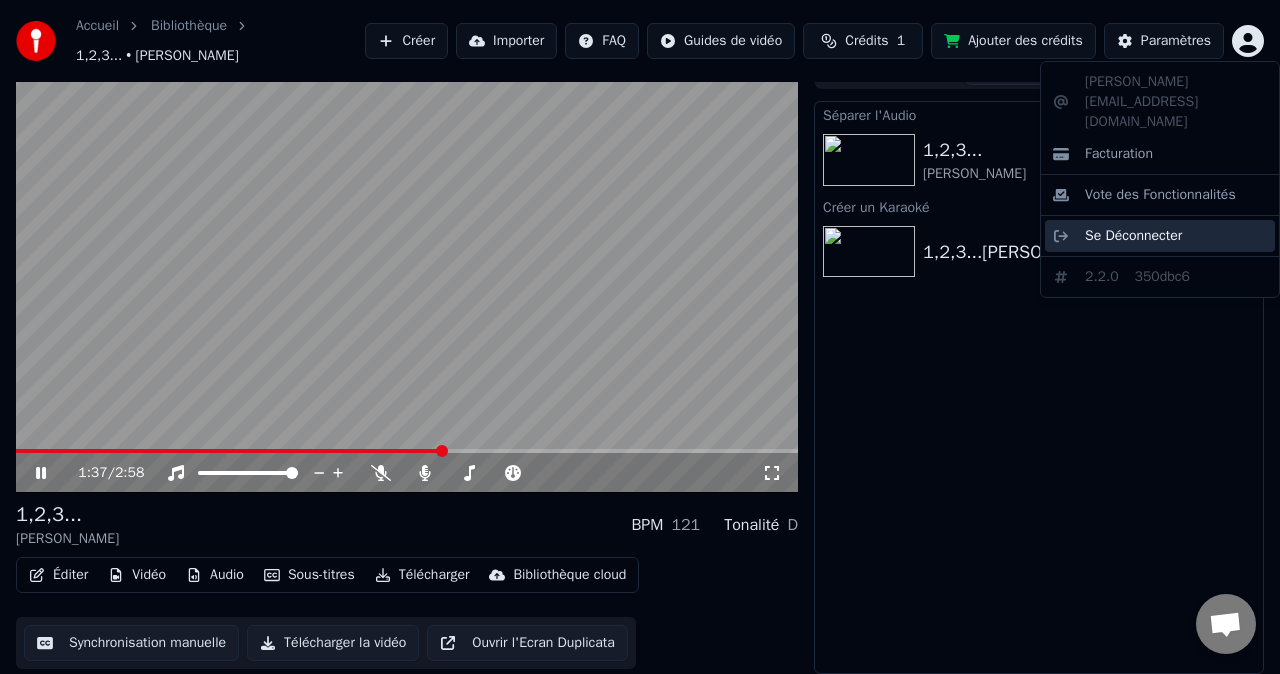 click on "Se Déconnecter" at bounding box center (1133, 236) 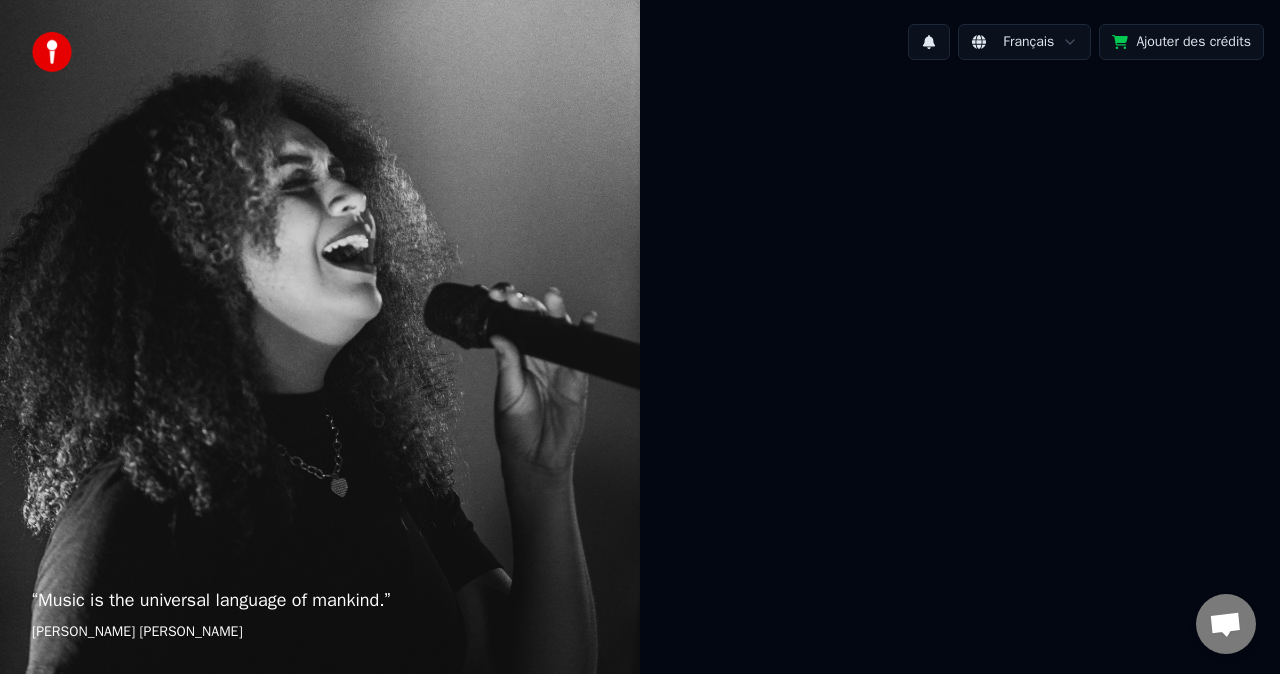scroll, scrollTop: 0, scrollLeft: 0, axis: both 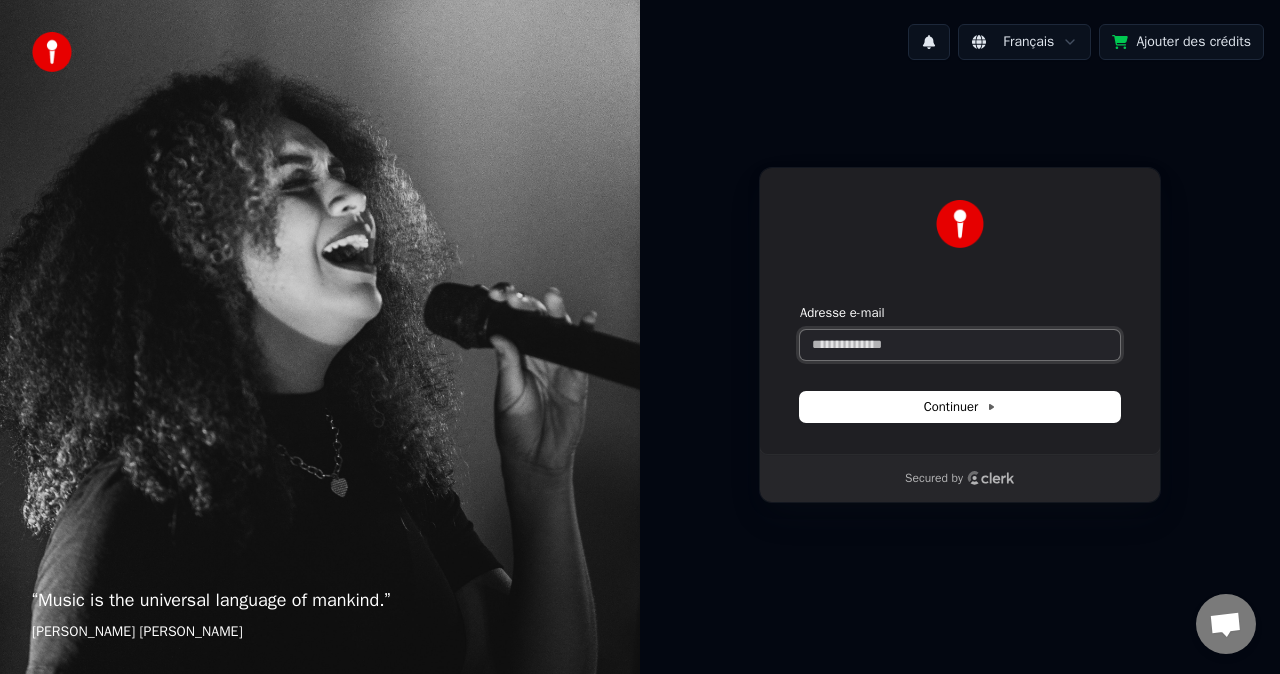 click on "Adresse e-mail" at bounding box center [960, 345] 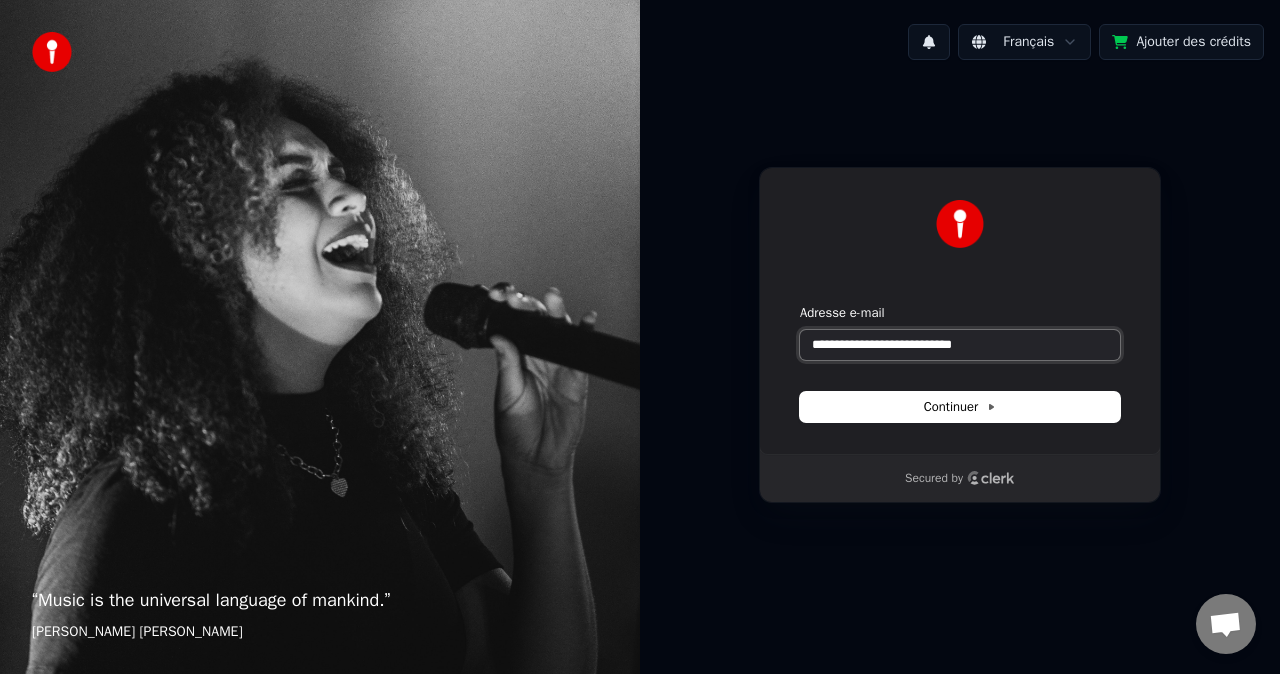 click at bounding box center (800, 304) 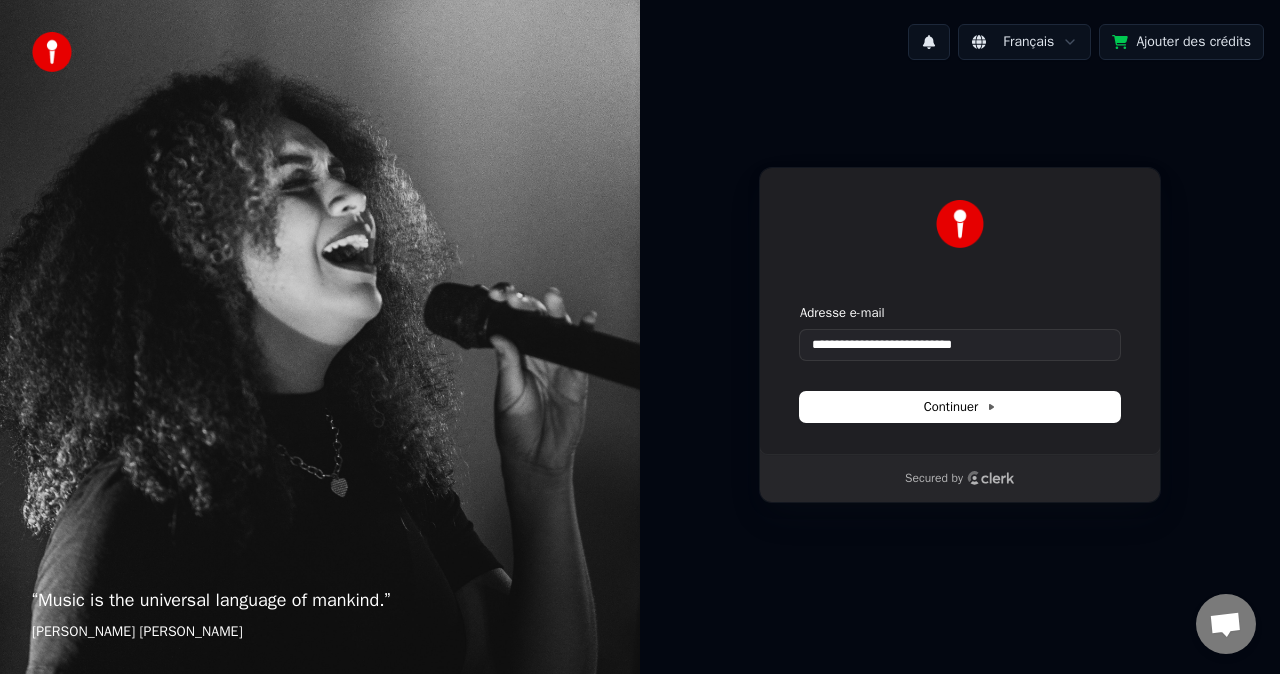 type on "**********" 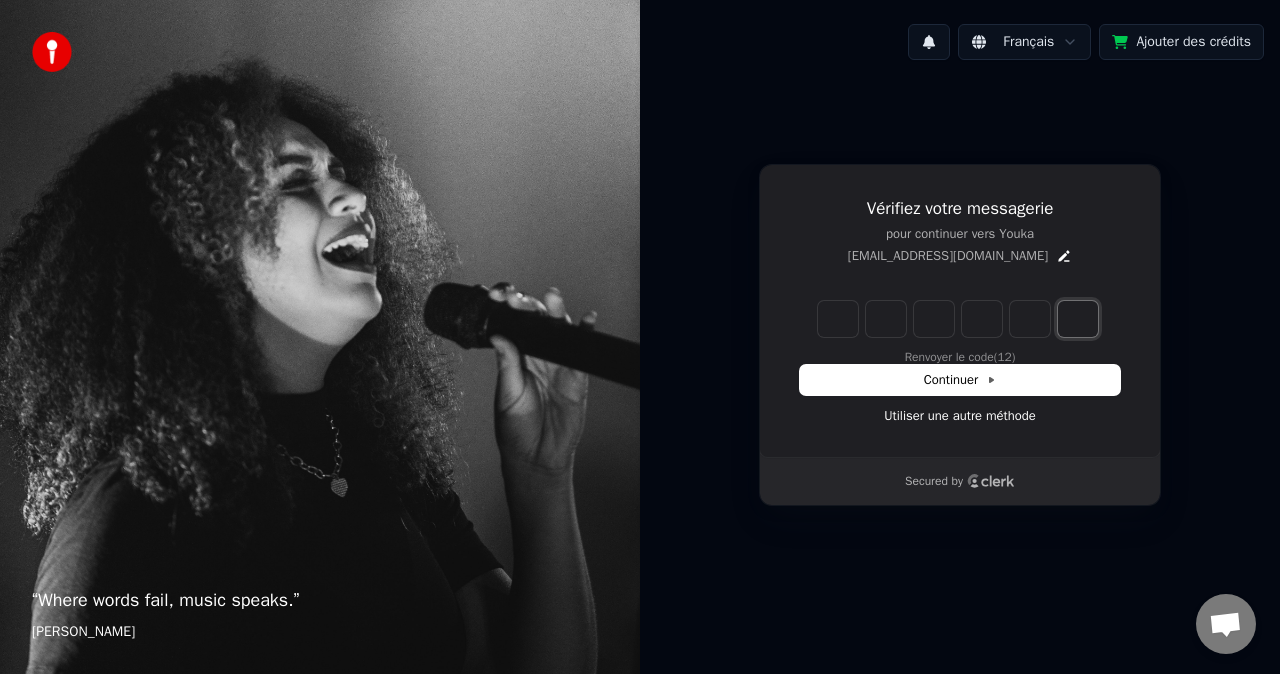paste on "*" 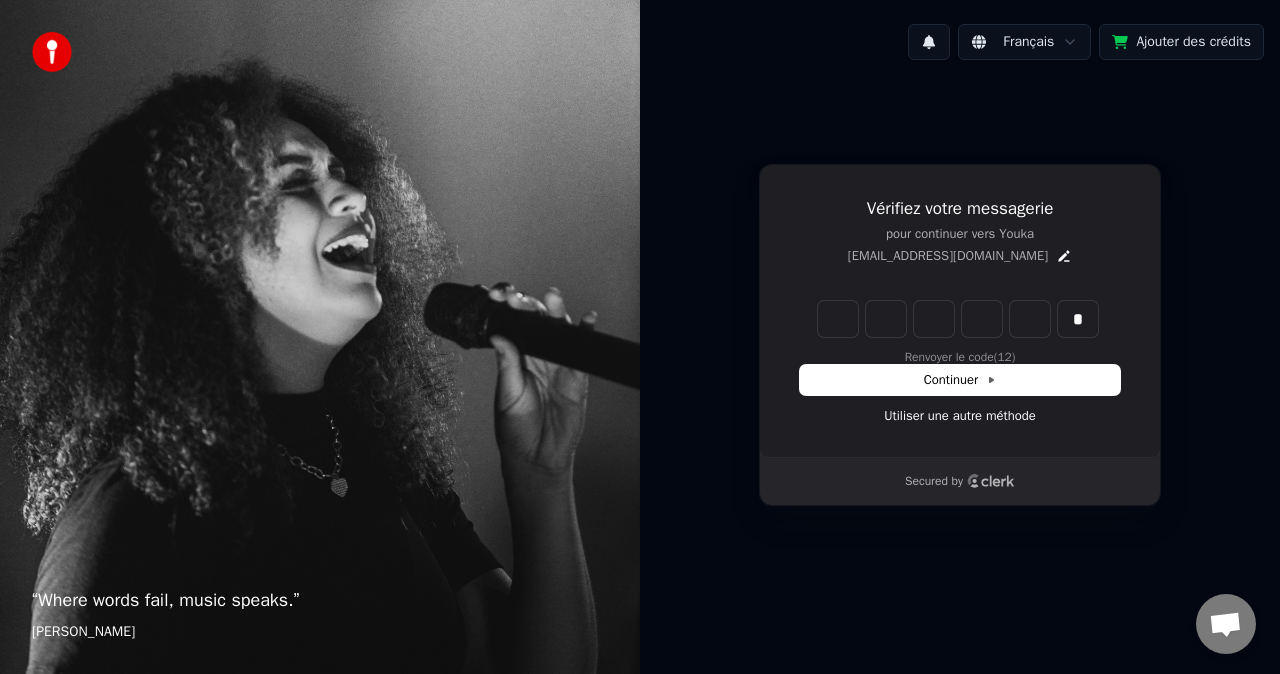 type on "*" 